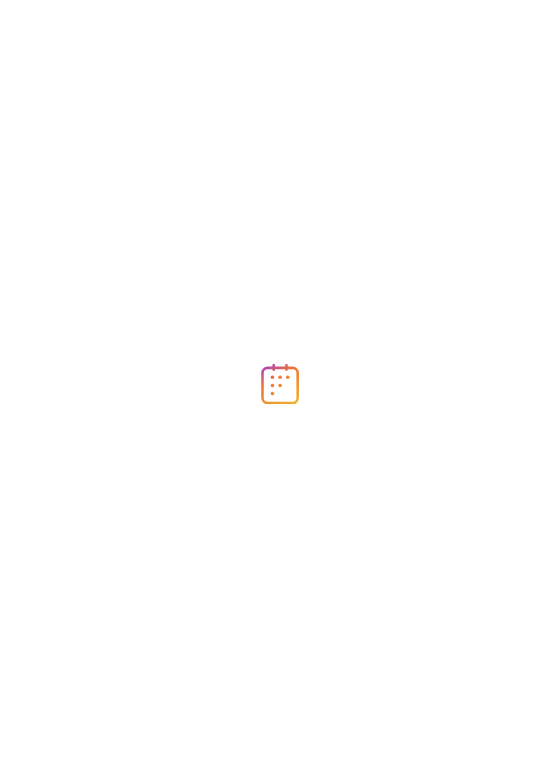 scroll, scrollTop: 0, scrollLeft: 0, axis: both 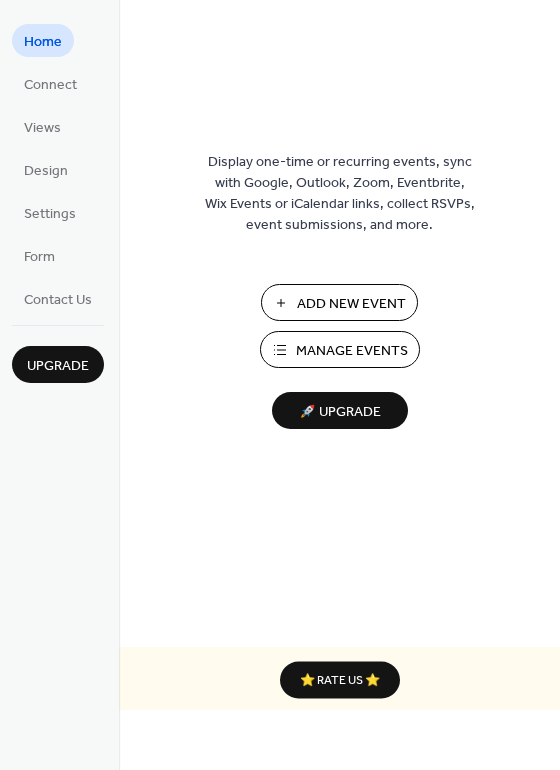 click on "Manage Events" at bounding box center [352, 351] 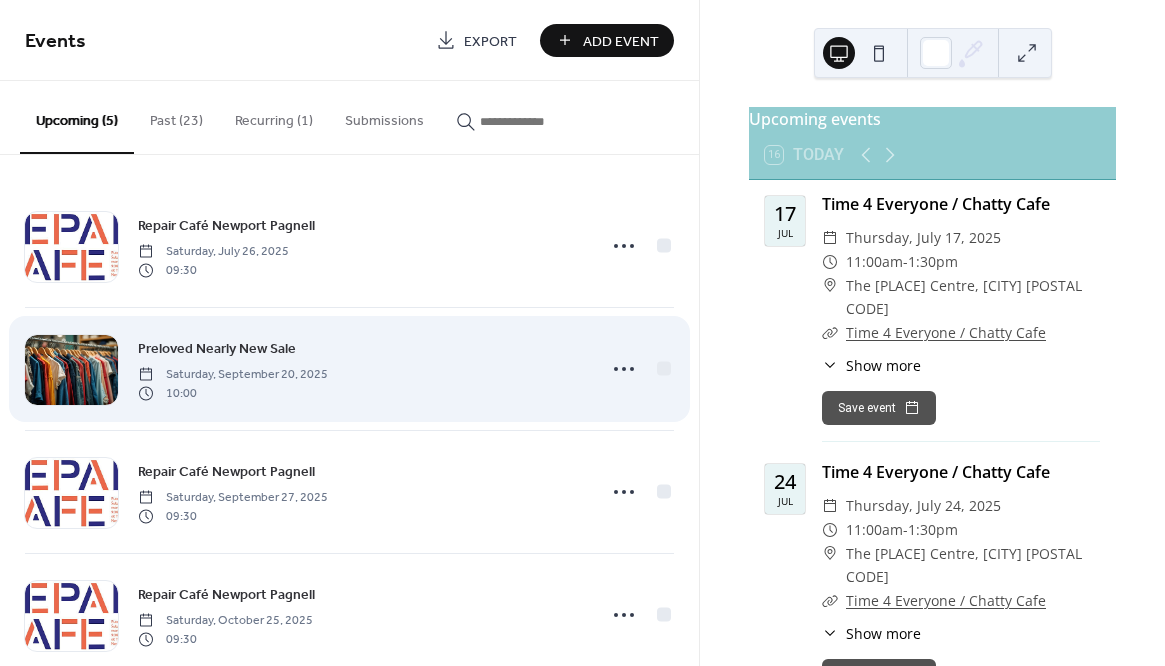 scroll, scrollTop: 0, scrollLeft: 0, axis: both 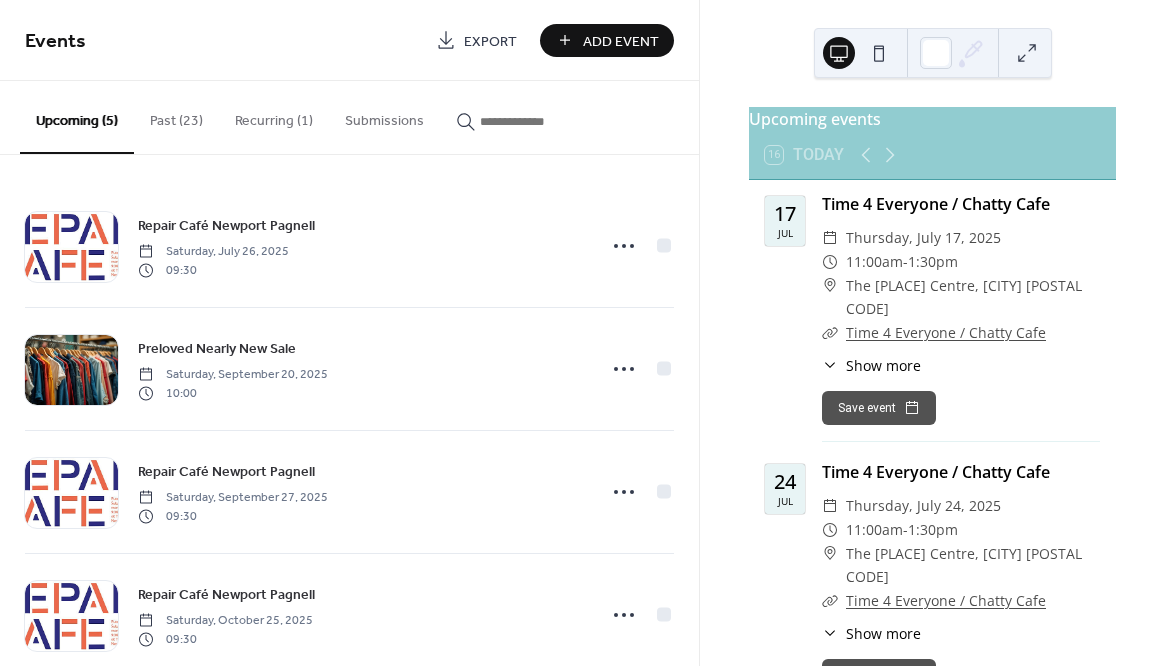click on "Add Event" at bounding box center (621, 41) 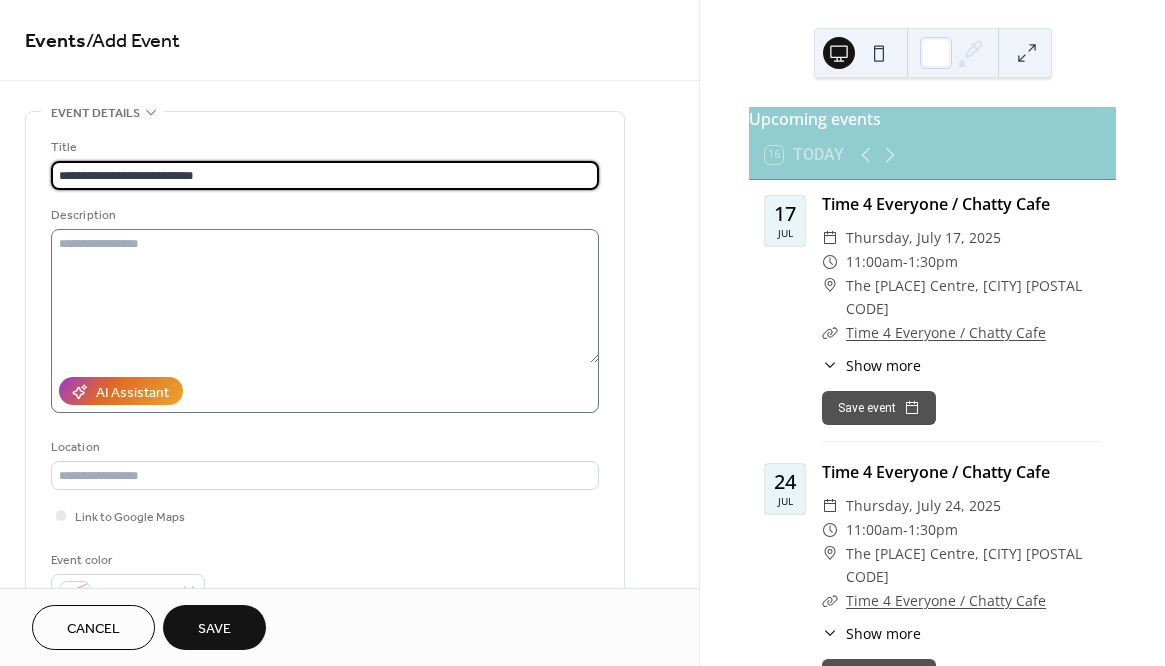 type on "**********" 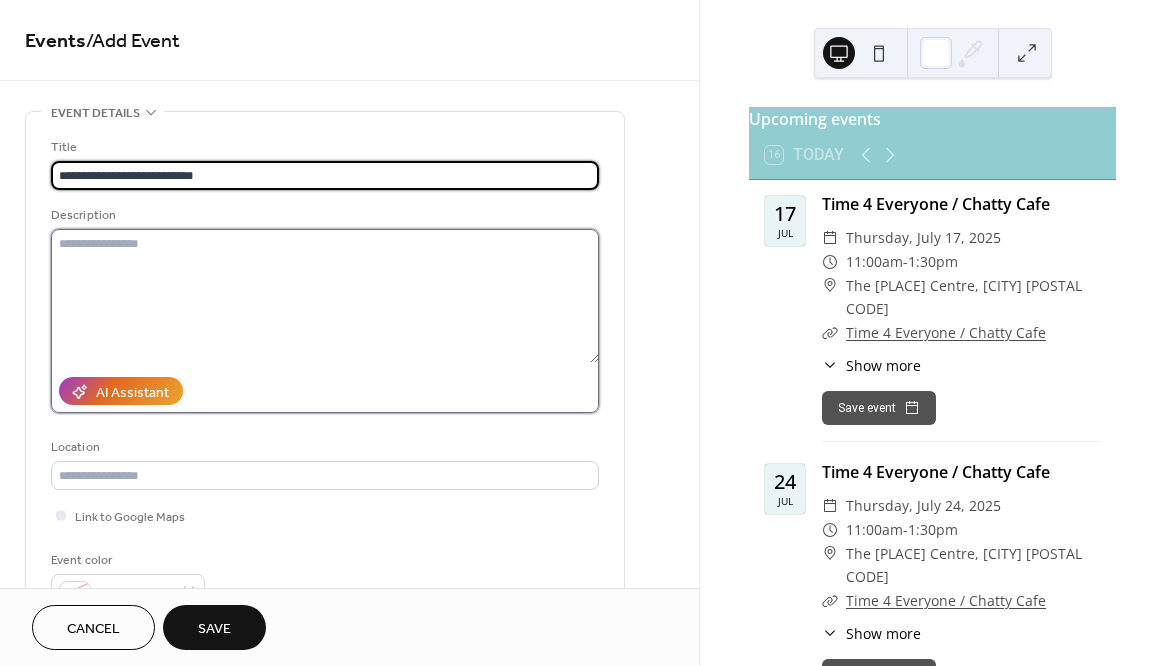 click at bounding box center (325, 296) 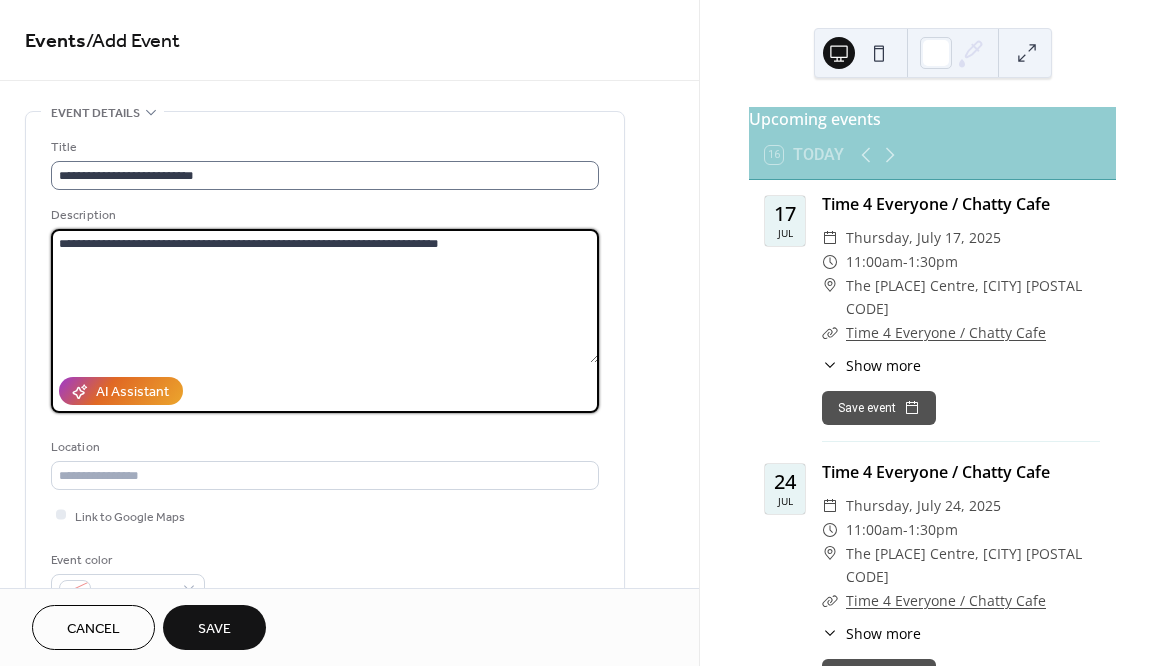 type on "**********" 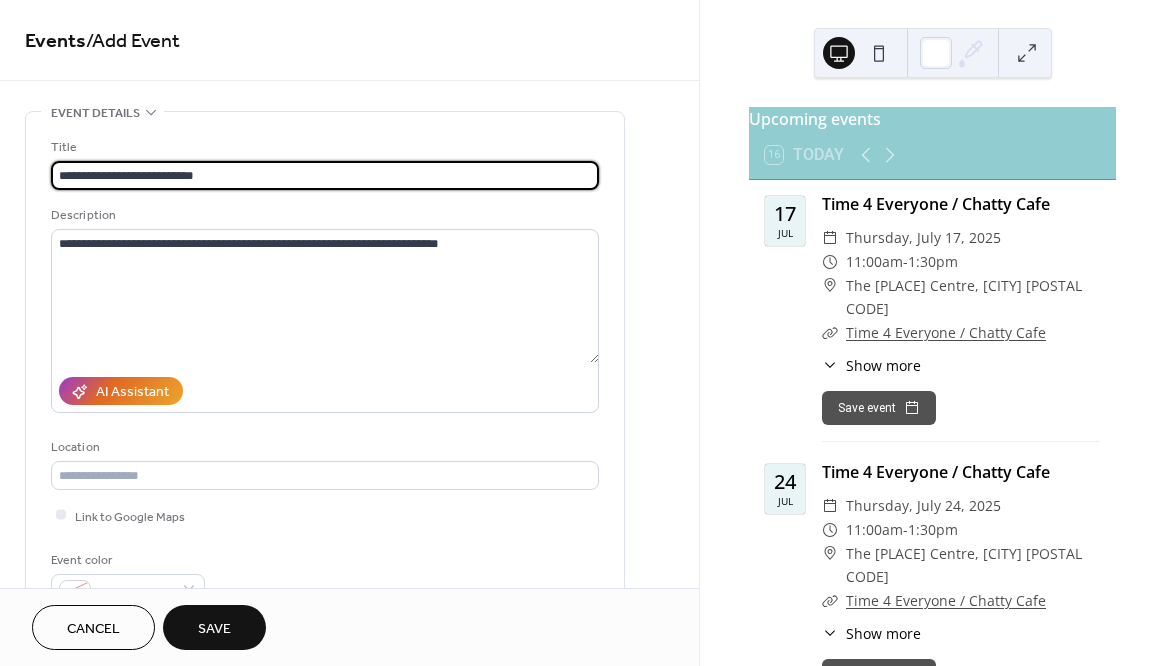 click on "**********" at bounding box center (325, 175) 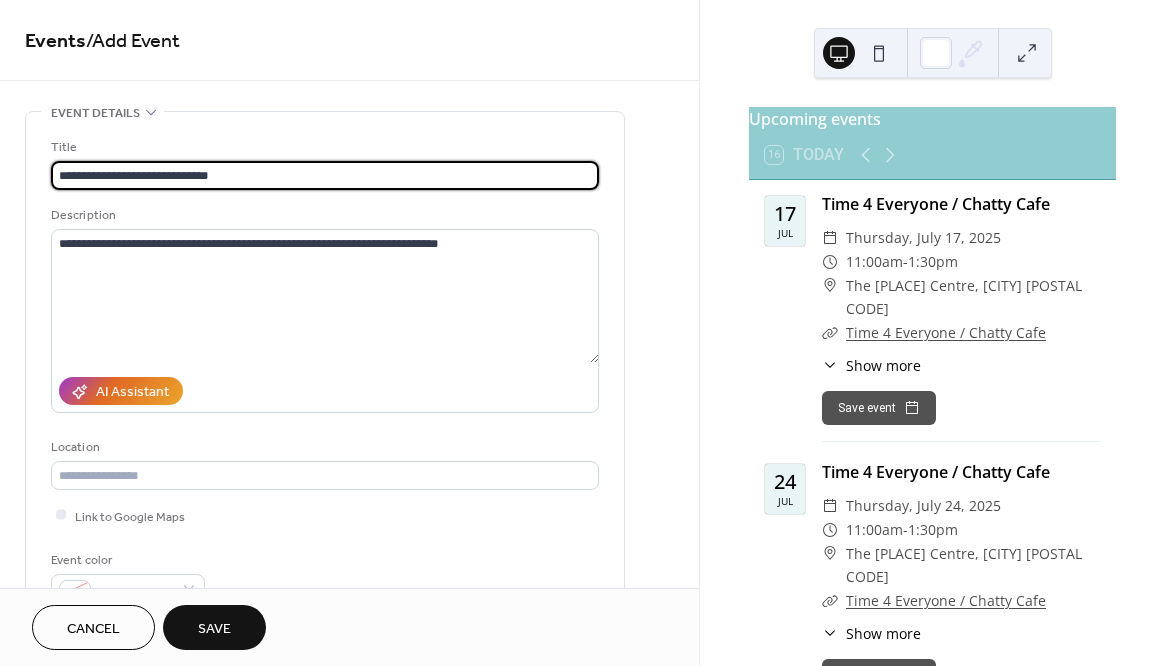 type on "**********" 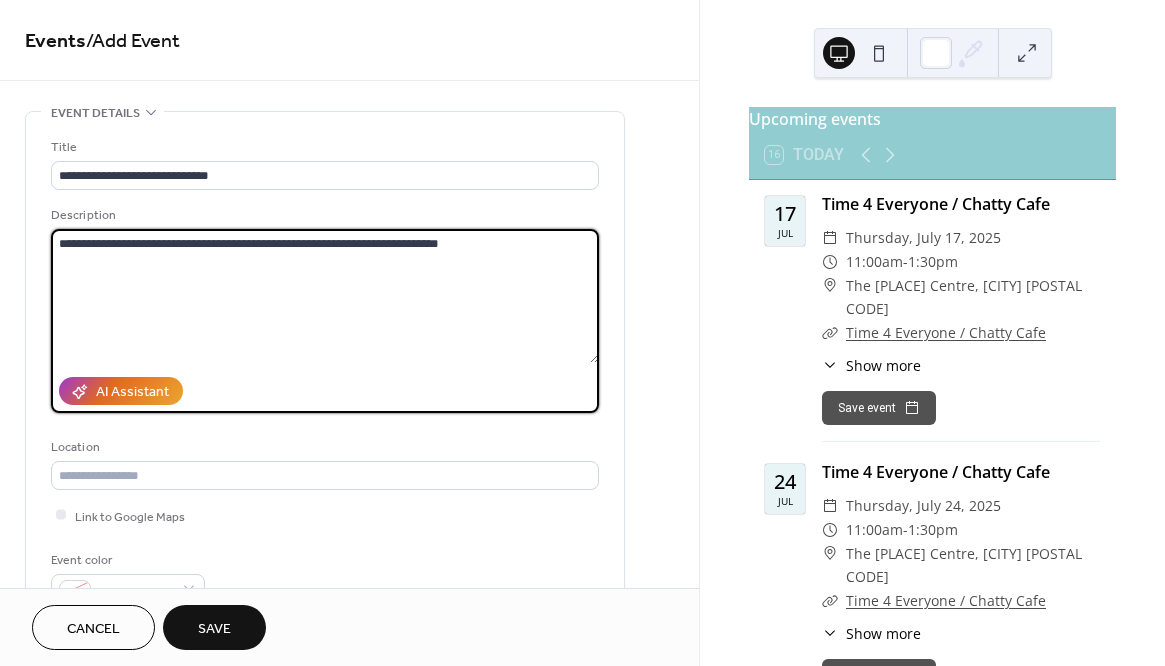 click on "**********" at bounding box center (325, 296) 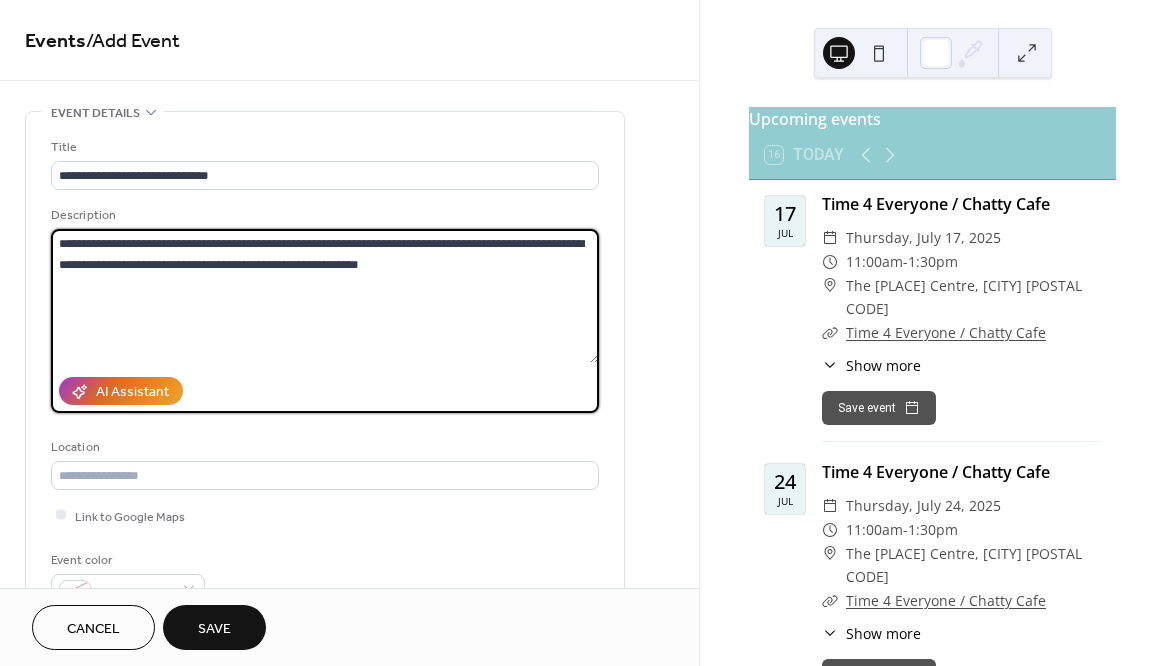 drag, startPoint x: 443, startPoint y: 268, endPoint x: 416, endPoint y: 272, distance: 27.294687 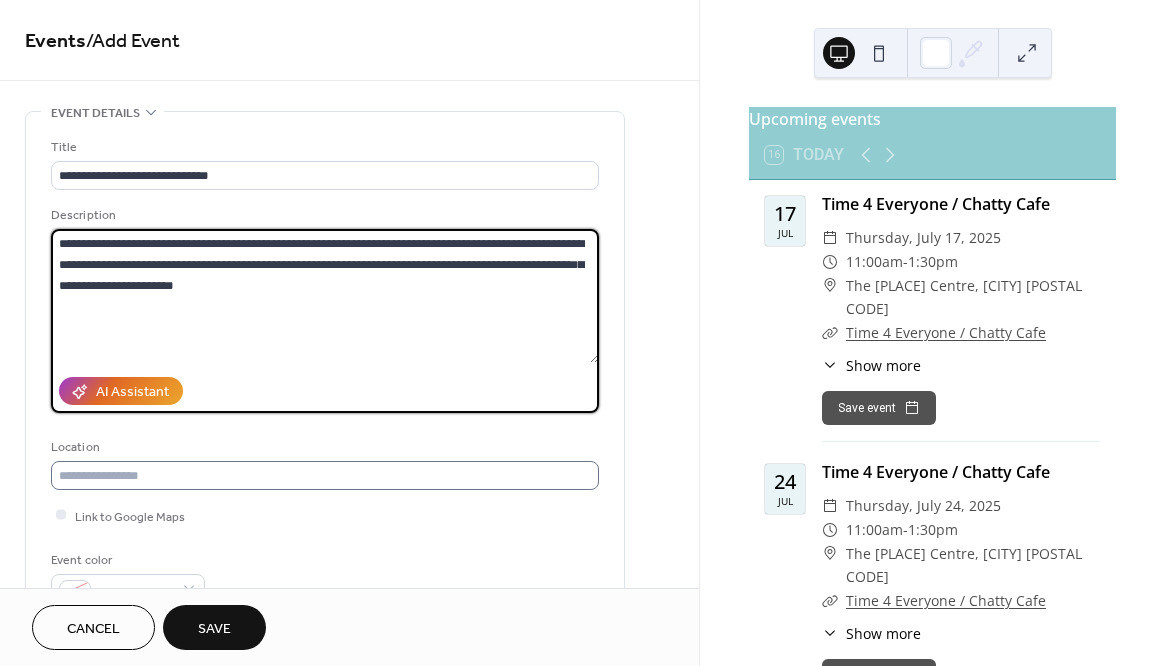 type on "**********" 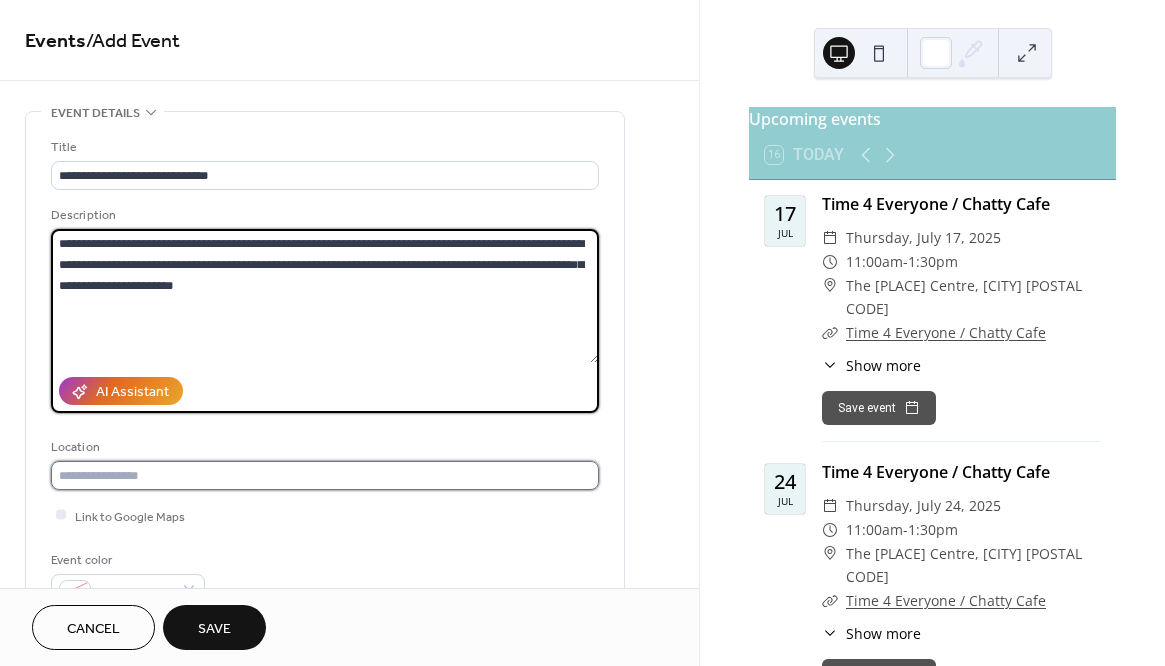 click at bounding box center (325, 475) 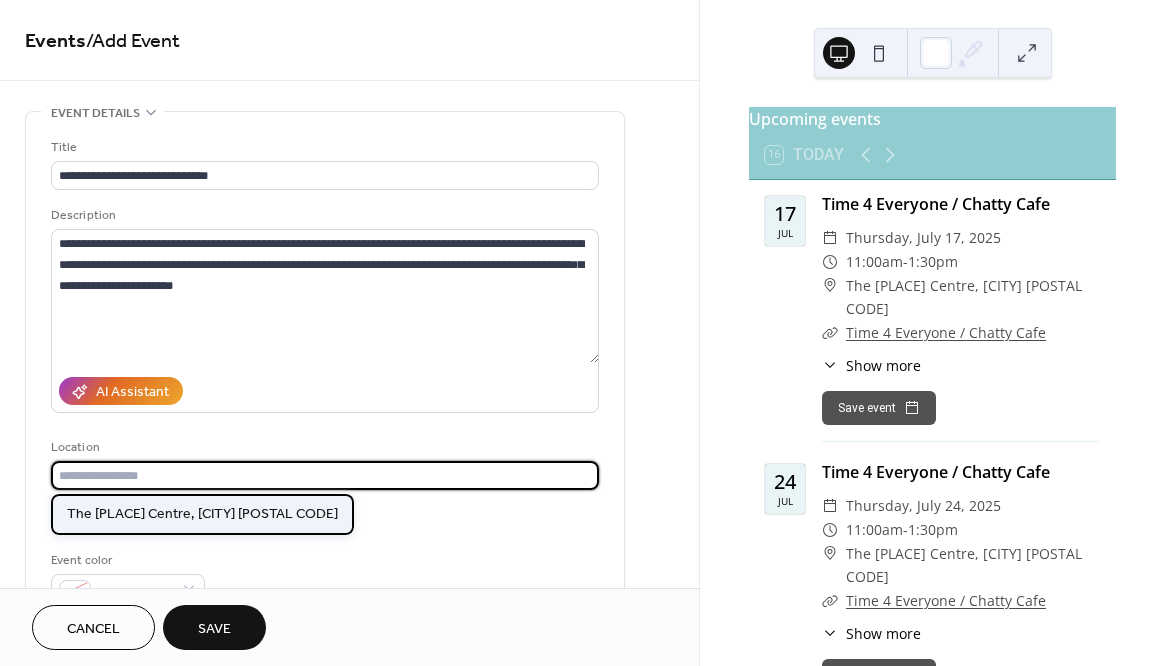click on "The Mead Centre, [CITY]" at bounding box center [202, 513] 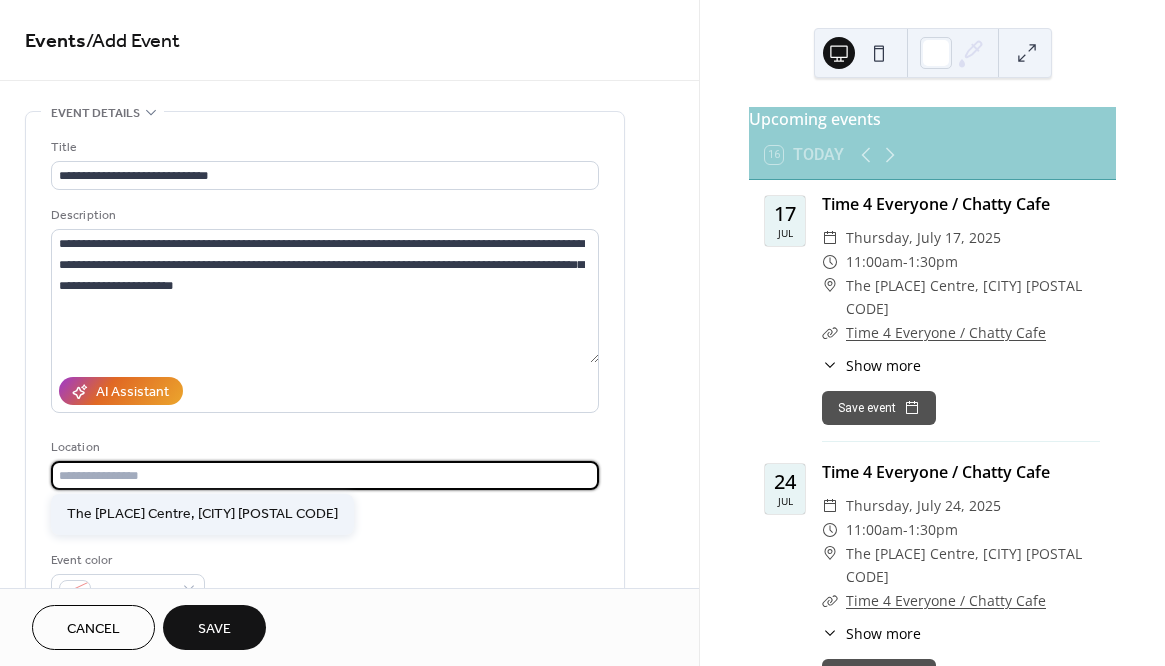 type on "**********" 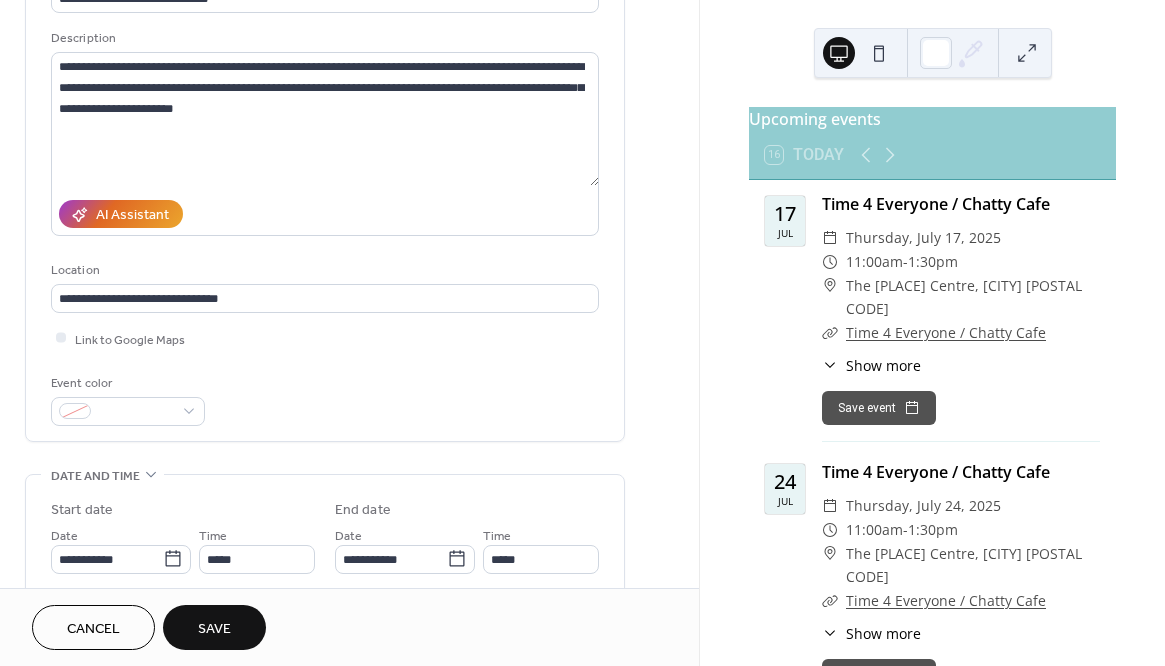 scroll, scrollTop: 363, scrollLeft: 0, axis: vertical 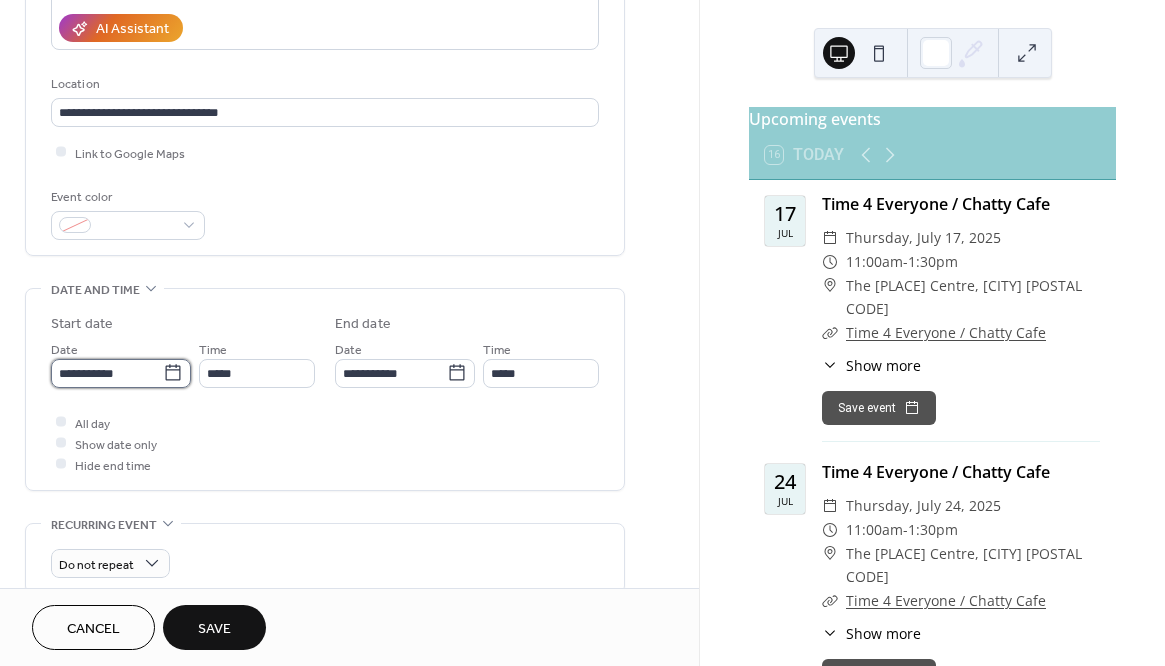 click on "**********" at bounding box center (107, 373) 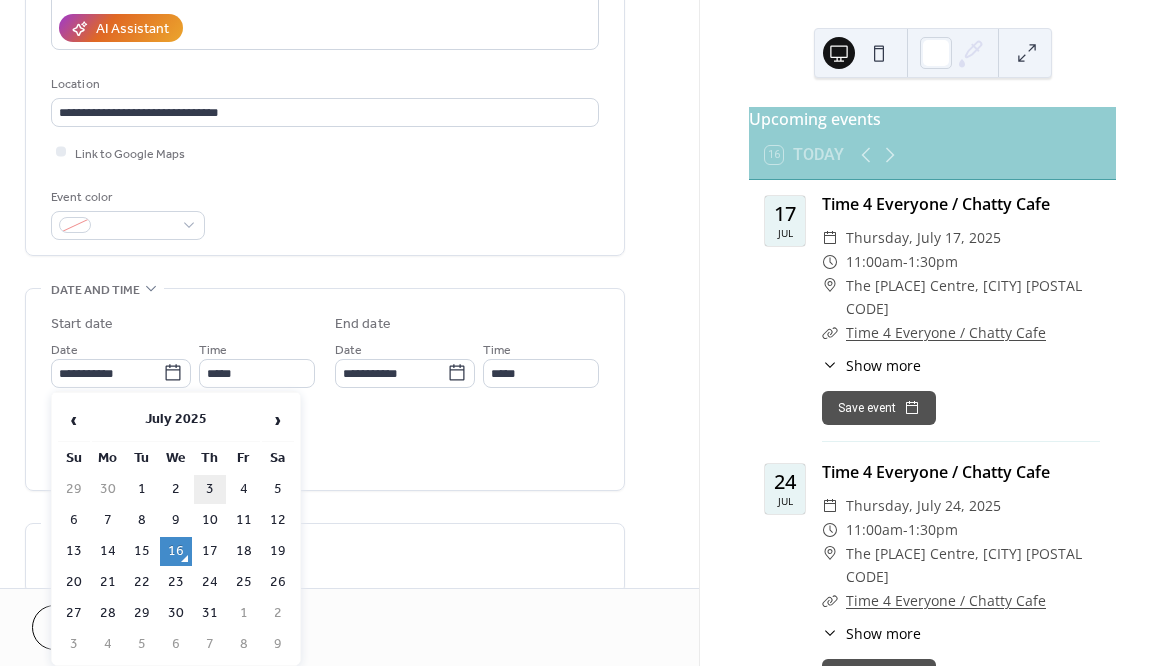 click on "3" at bounding box center (210, 489) 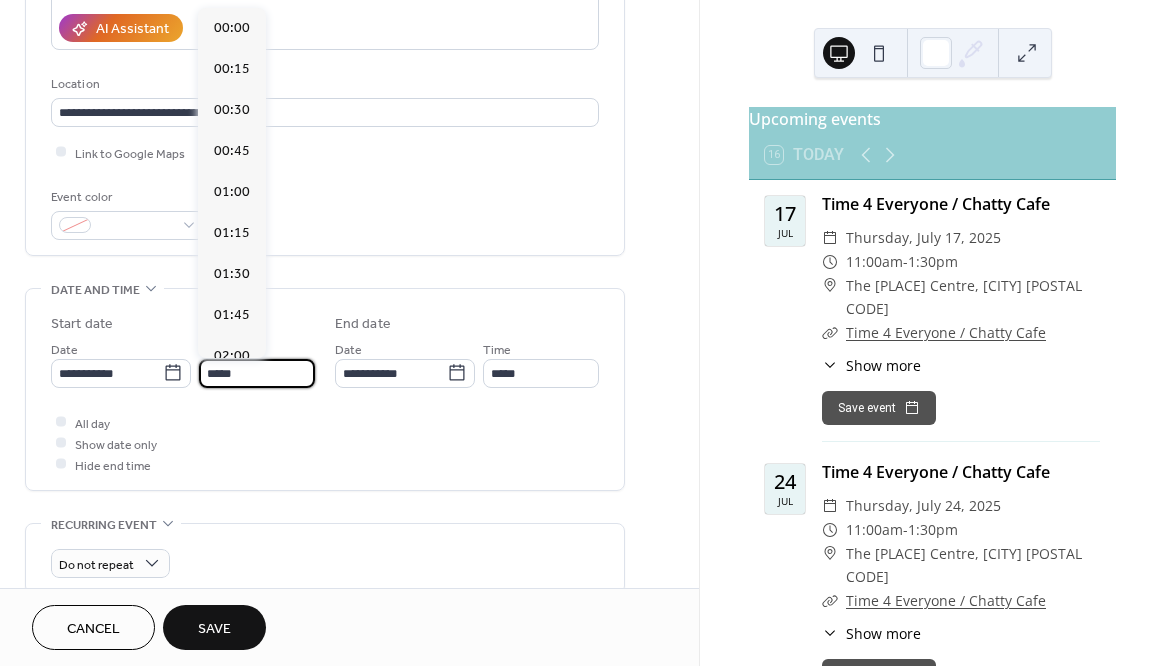 click on "*****" at bounding box center (257, 373) 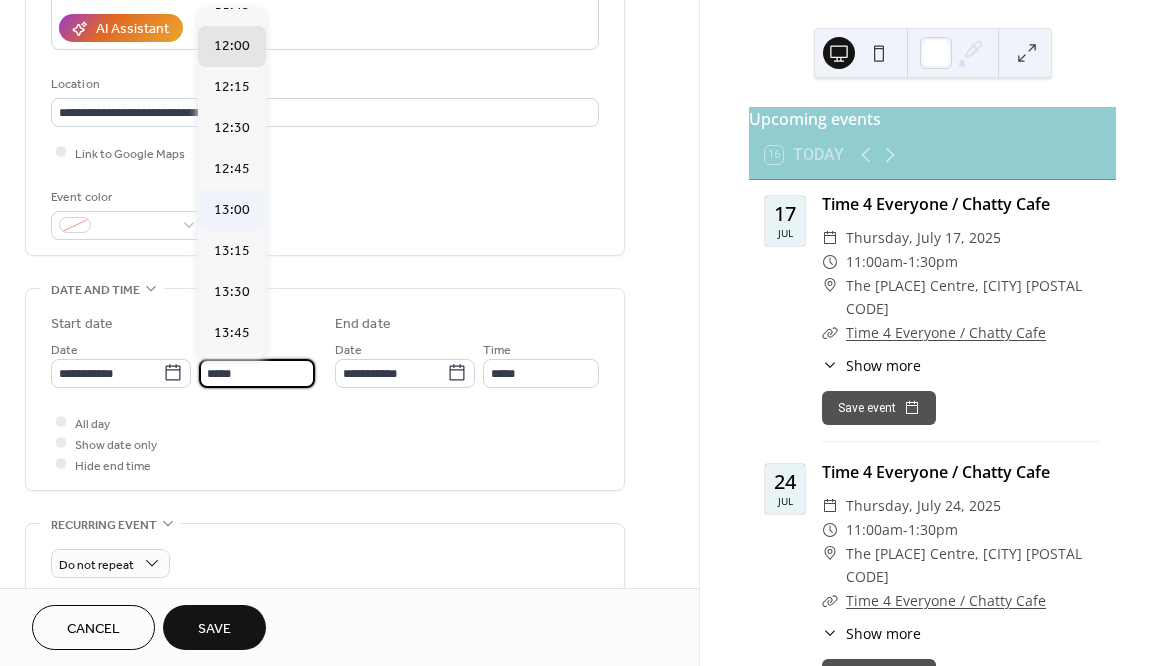 scroll, scrollTop: 1495, scrollLeft: 0, axis: vertical 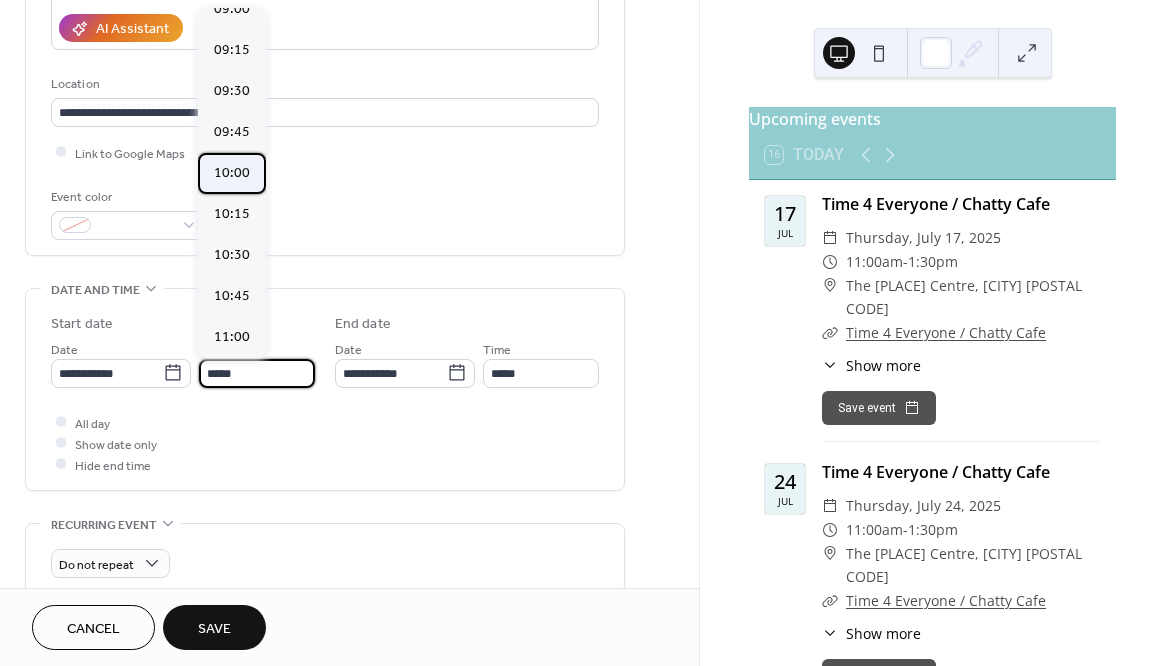 click on "10:00" at bounding box center (232, 172) 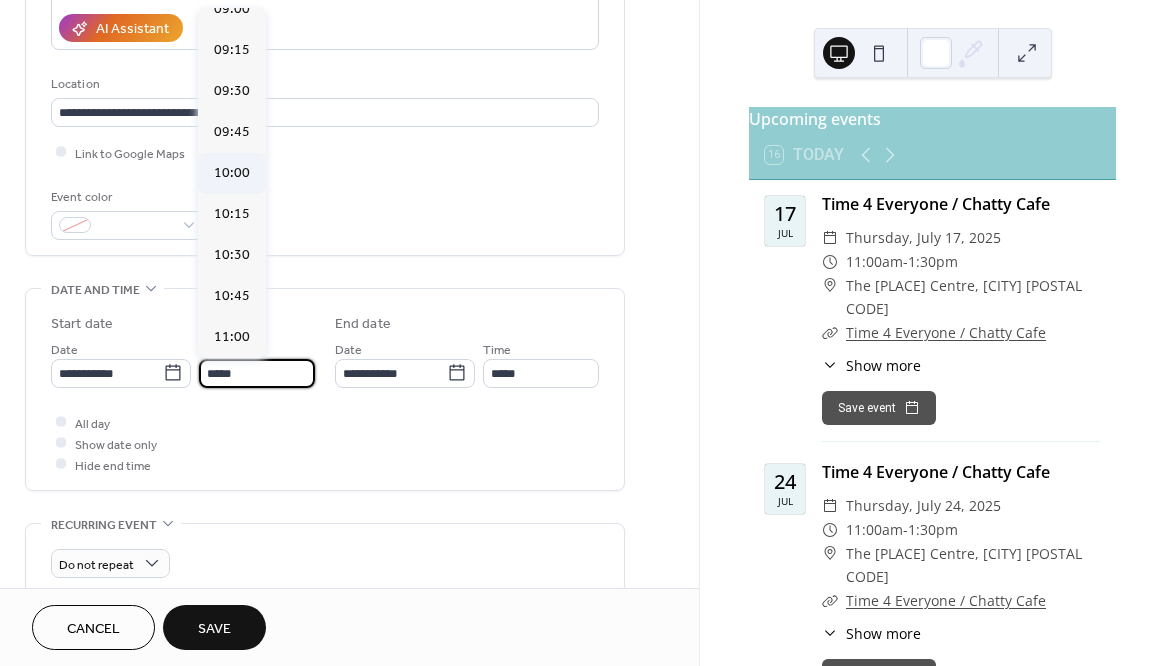 type on "*****" 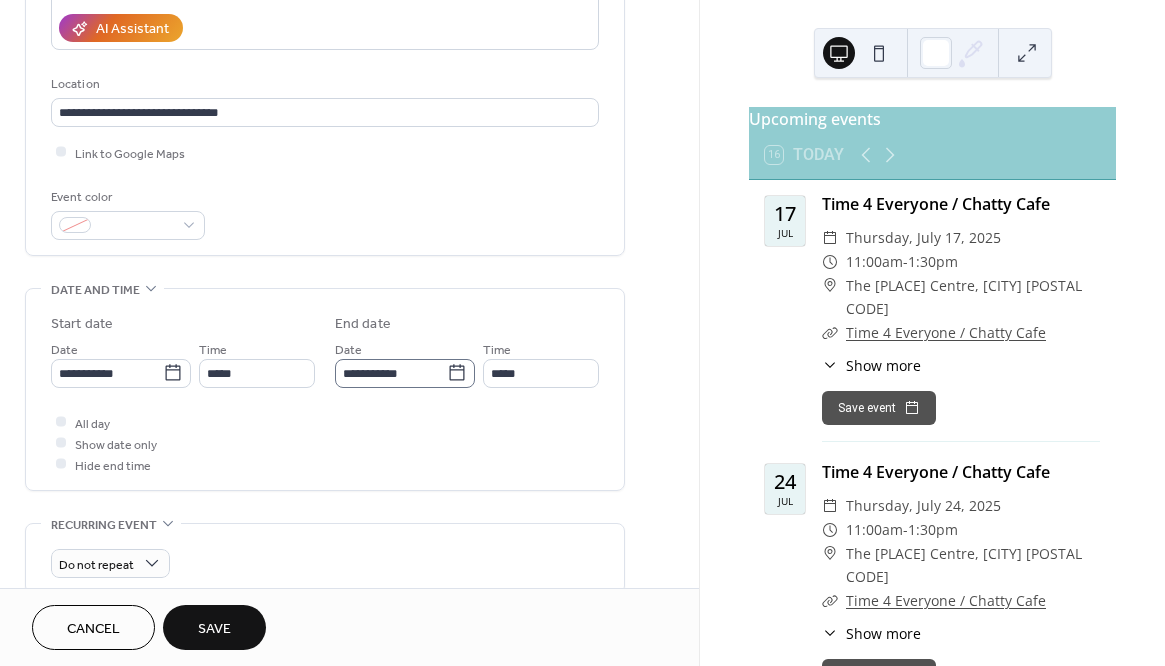 click 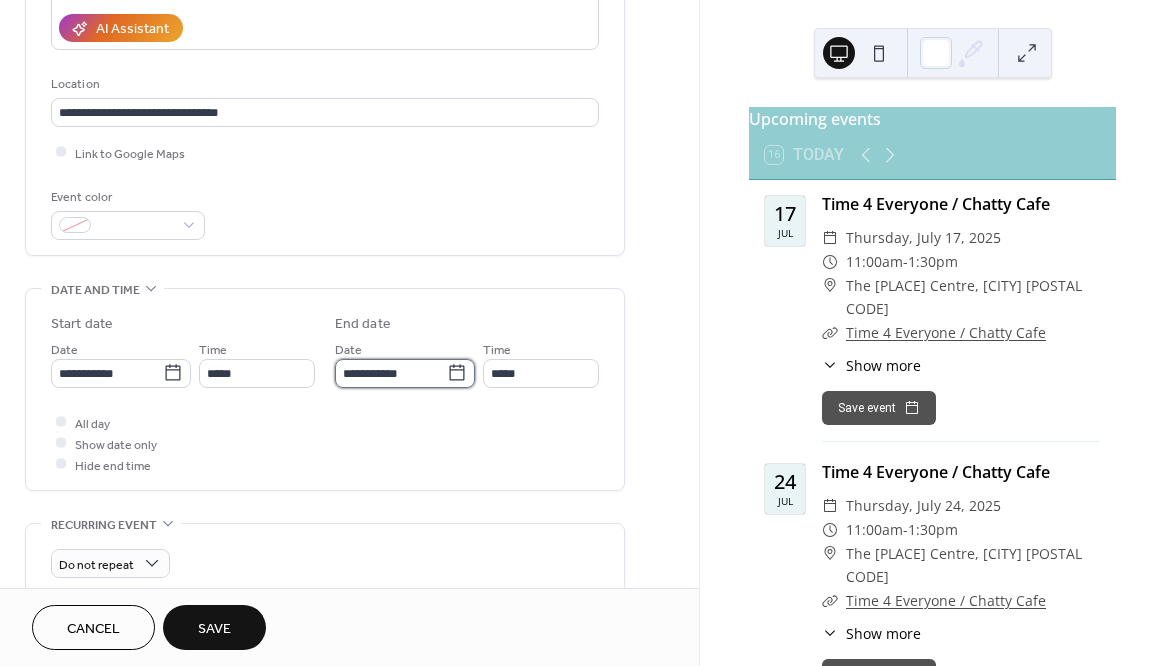click on "**********" at bounding box center (391, 373) 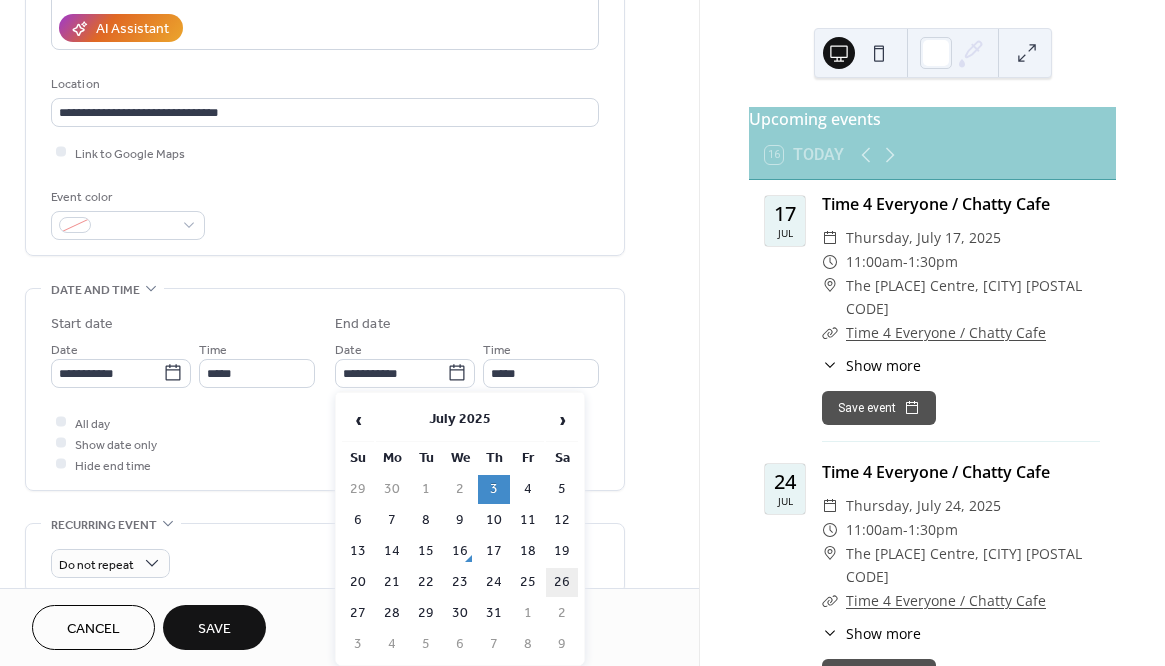 click on "26" at bounding box center (562, 582) 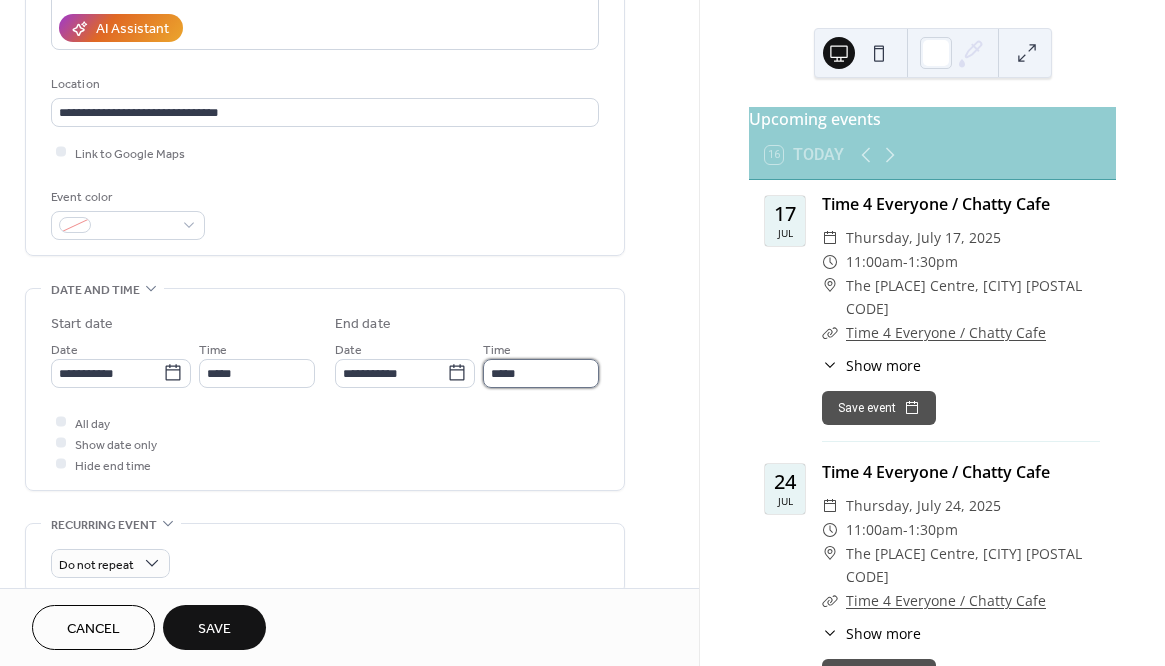 click on "*****" at bounding box center [541, 373] 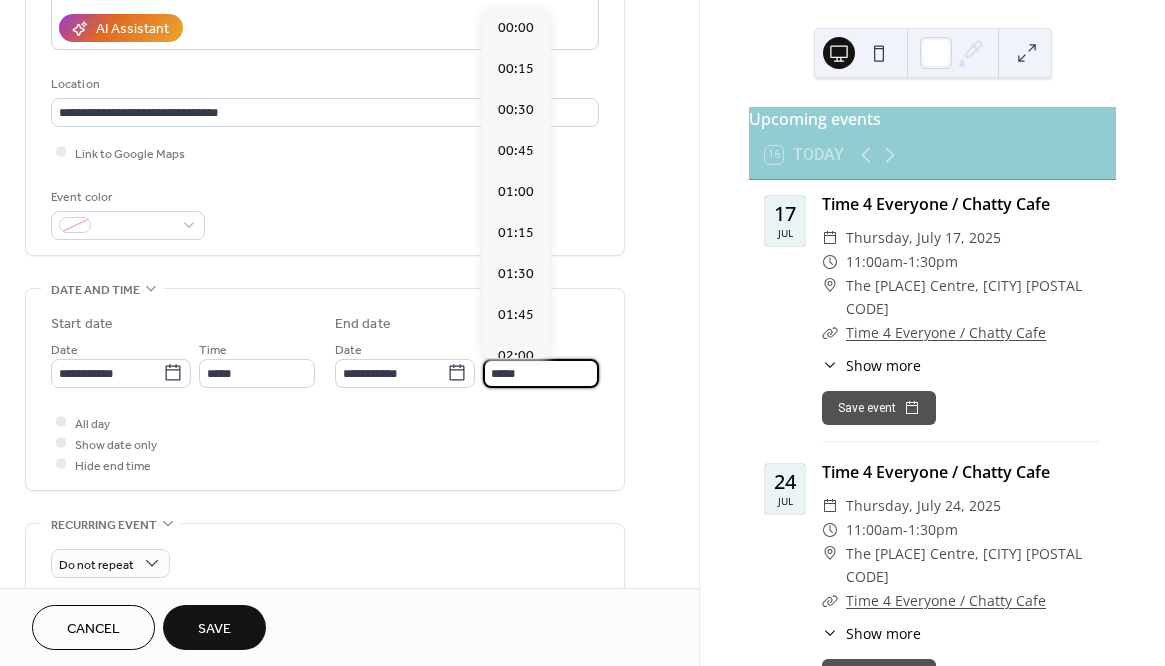 scroll, scrollTop: 1787, scrollLeft: 0, axis: vertical 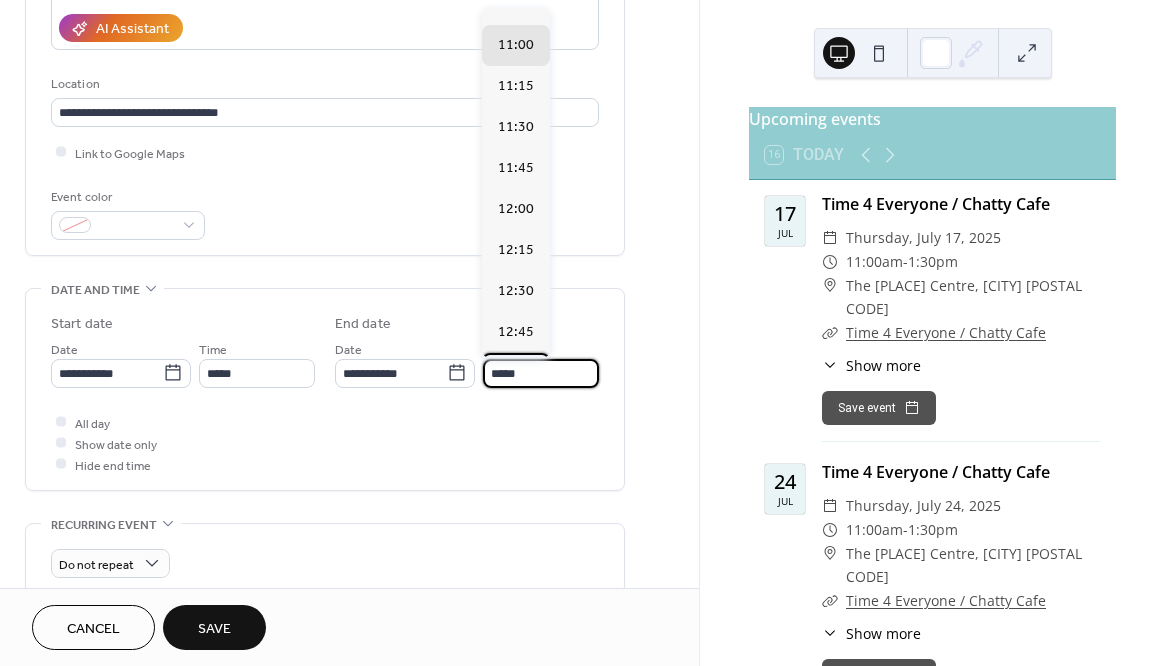 click on "13:00" at bounding box center (516, 372) 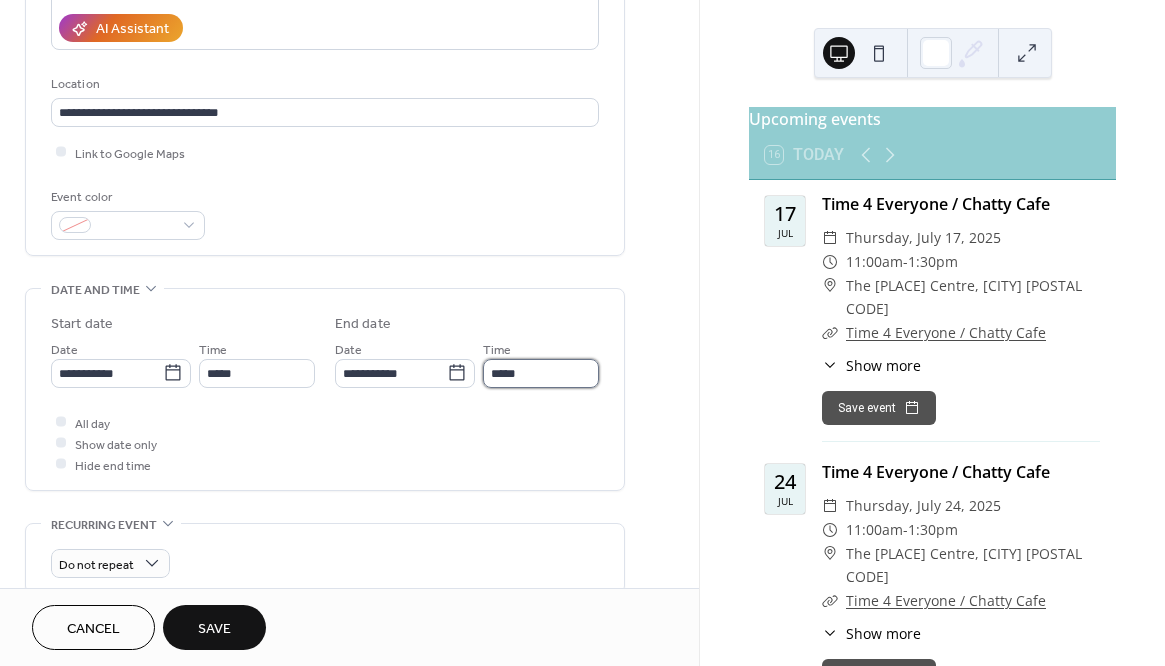 click on "*****" at bounding box center (541, 373) 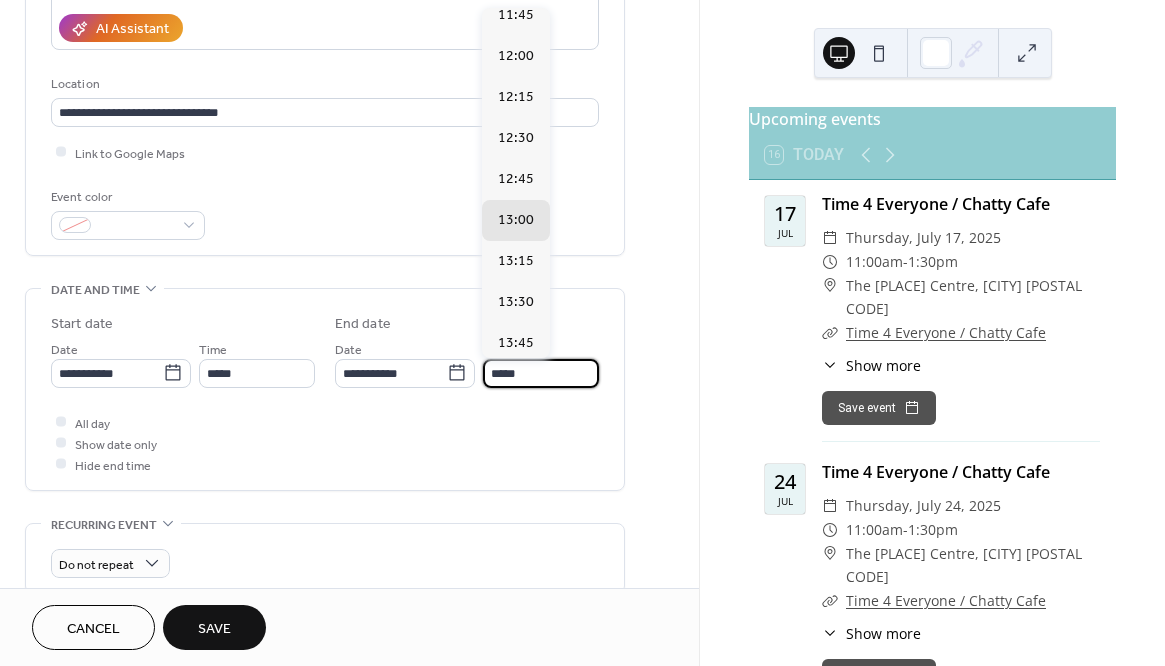 scroll, scrollTop: 1930, scrollLeft: 0, axis: vertical 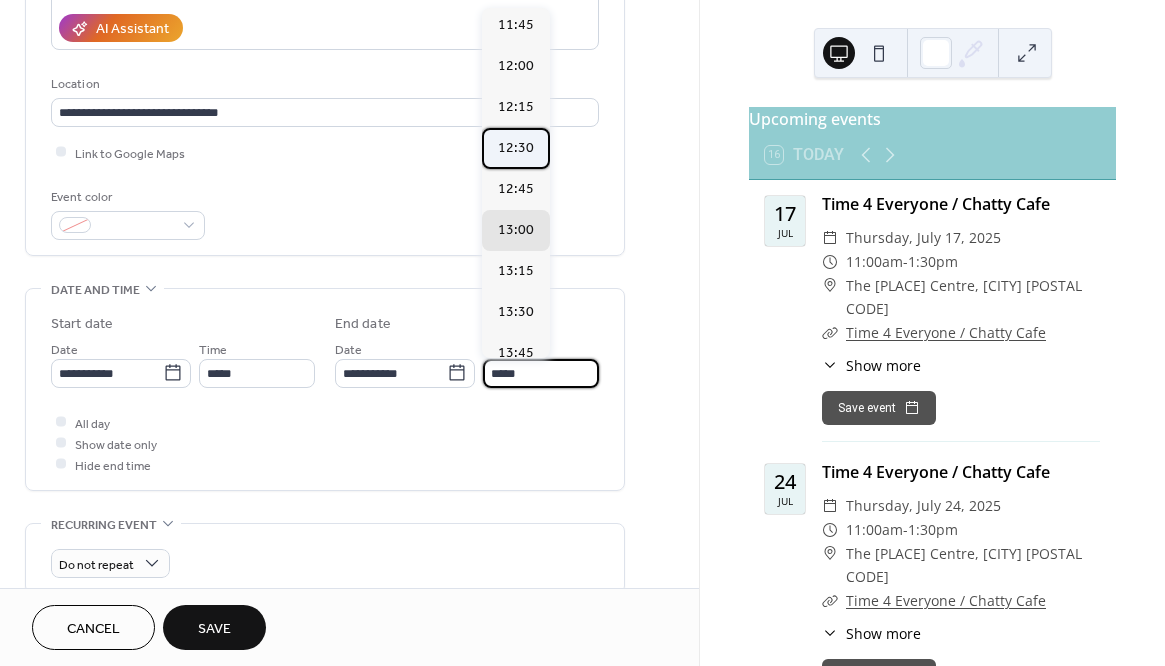 click on "12:30" at bounding box center [516, 147] 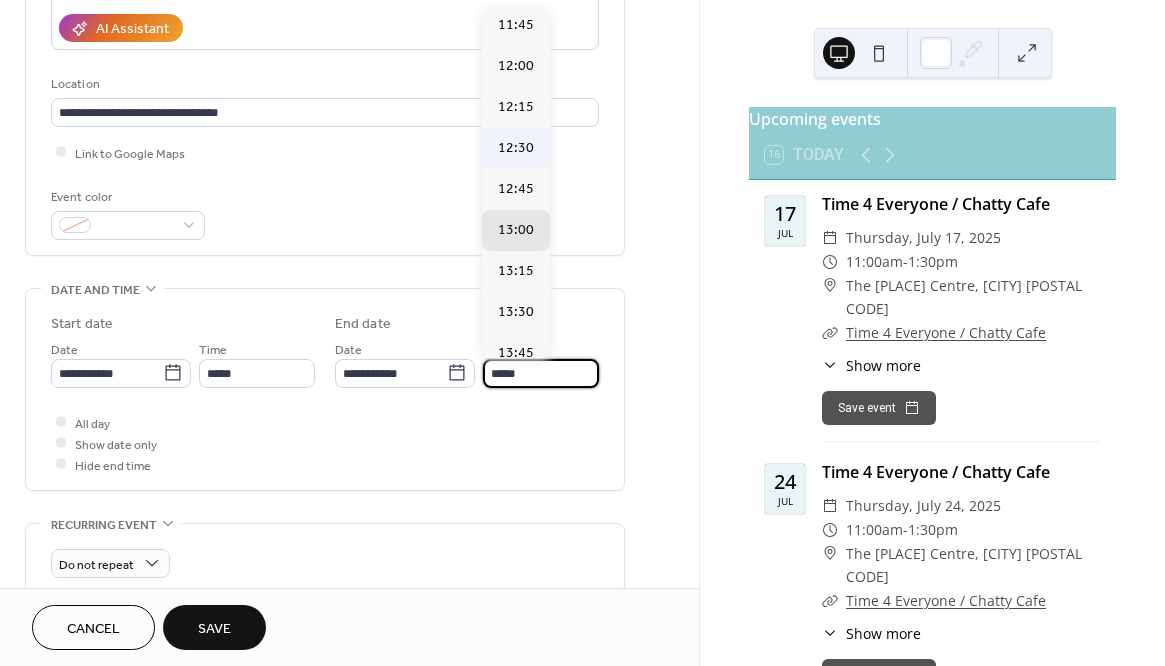 type on "*****" 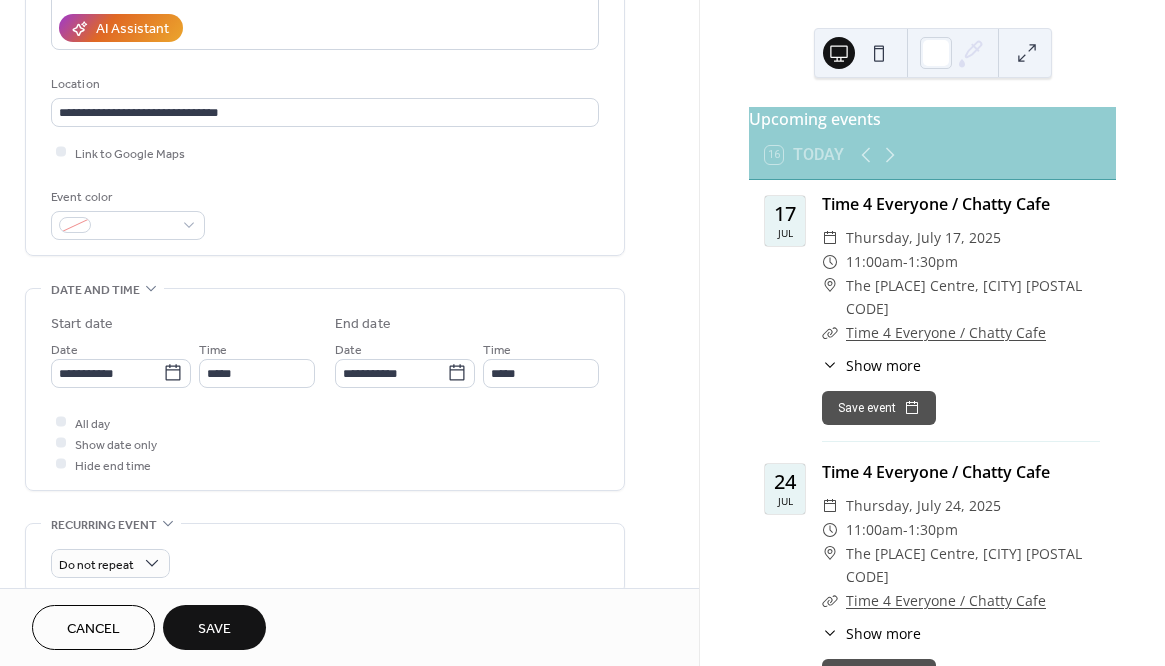 click on "All day Show date only Hide end time" at bounding box center [325, 443] 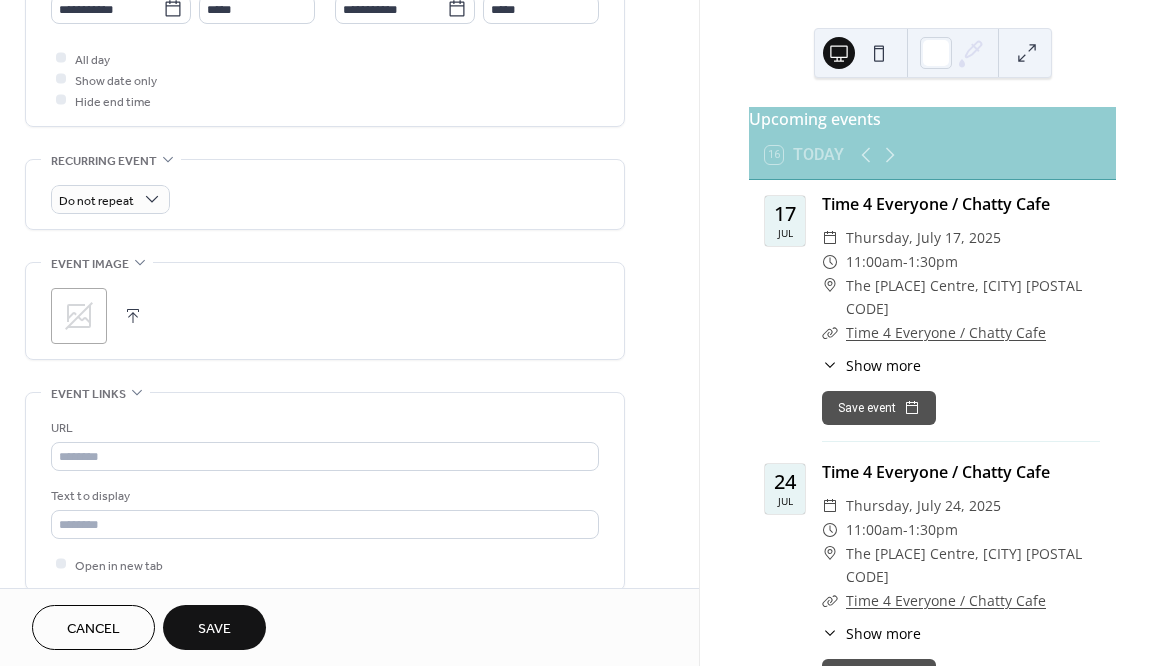 scroll, scrollTop: 818, scrollLeft: 0, axis: vertical 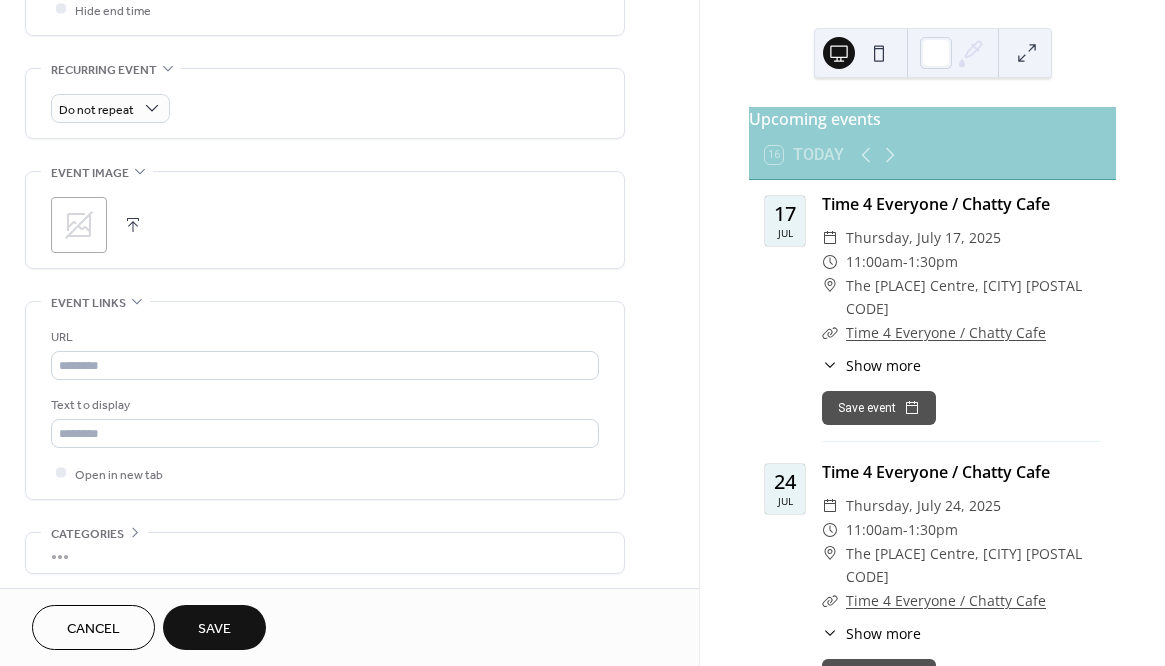 click 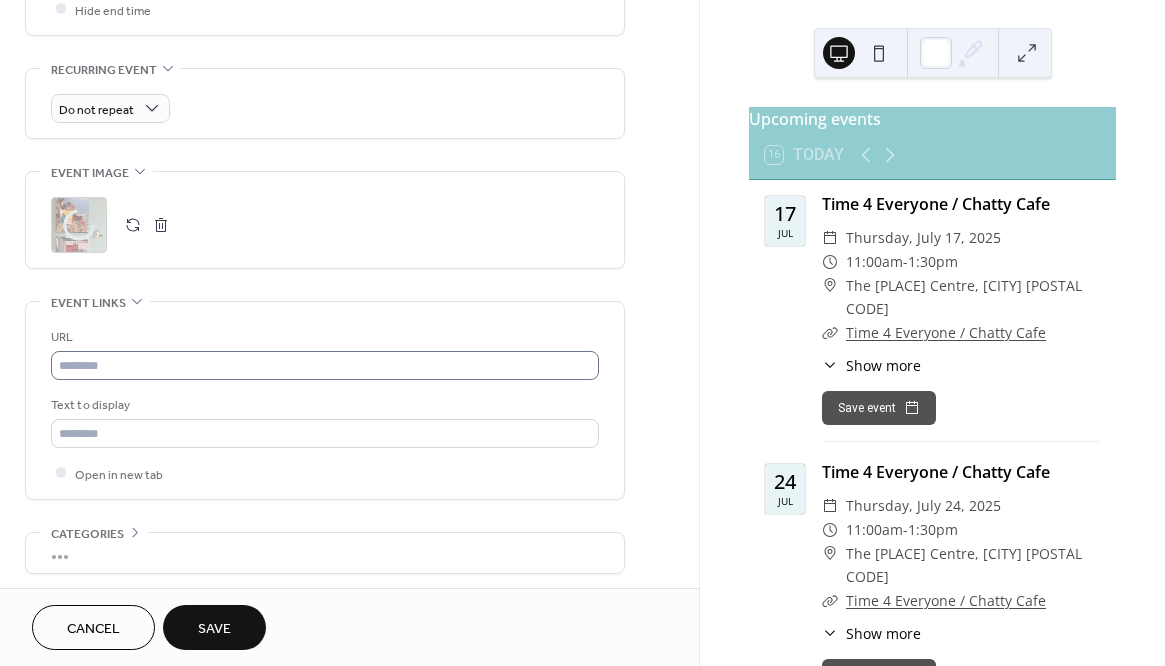 scroll, scrollTop: 896, scrollLeft: 0, axis: vertical 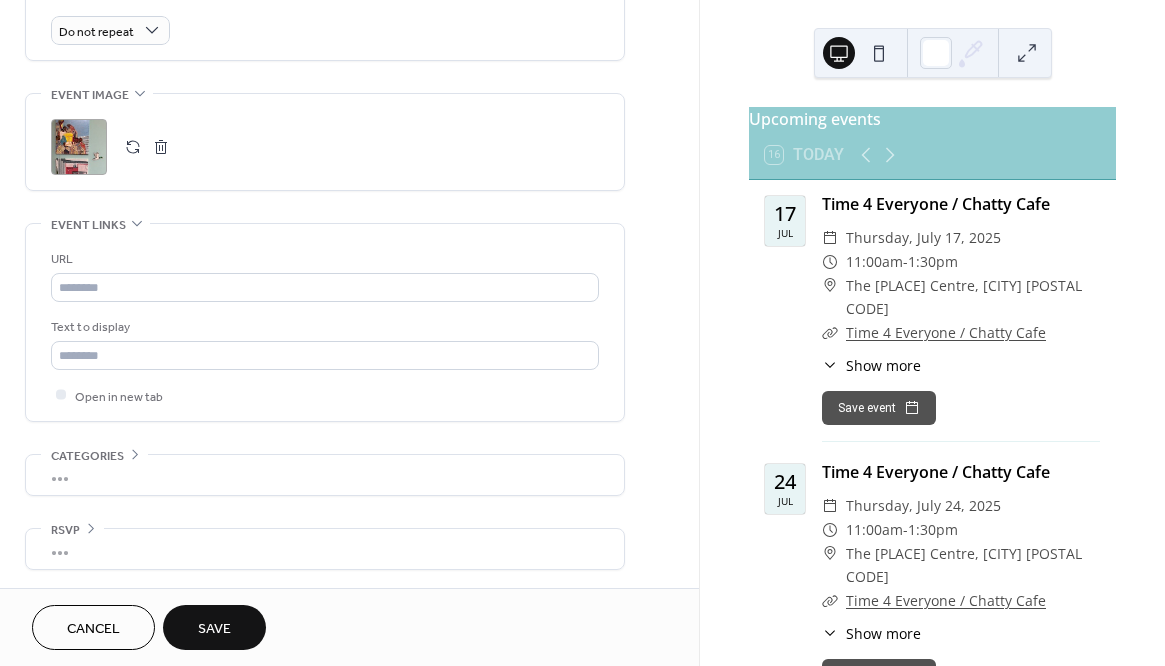 click at bounding box center [161, 147] 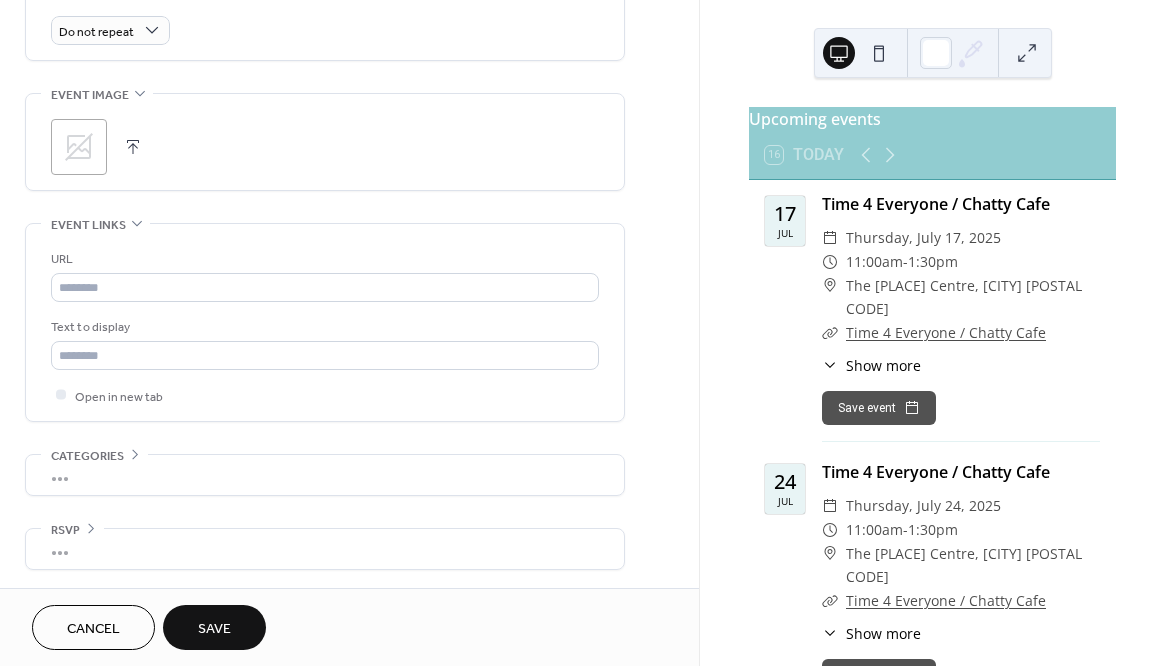 click 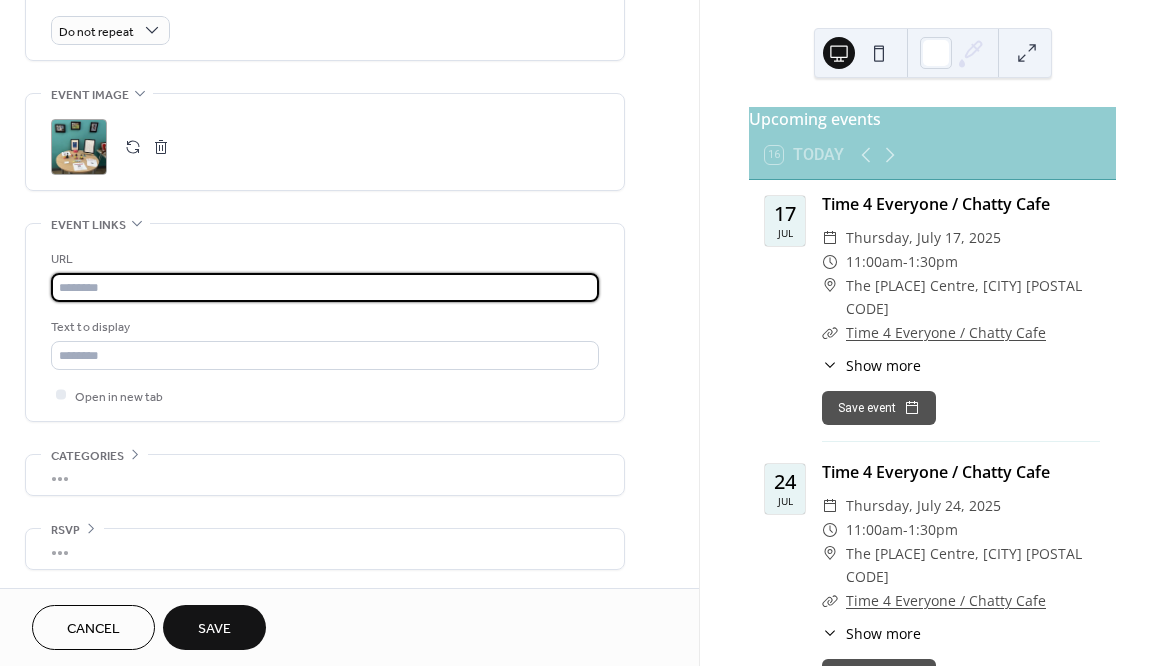 click at bounding box center (325, 287) 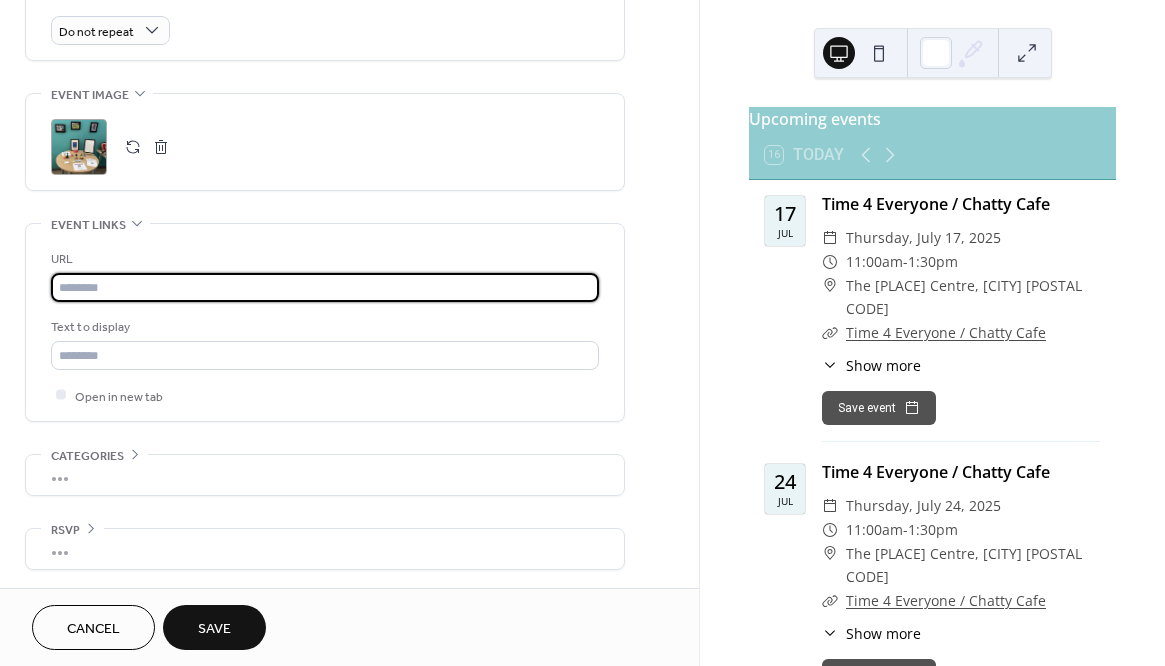 paste on "**********" 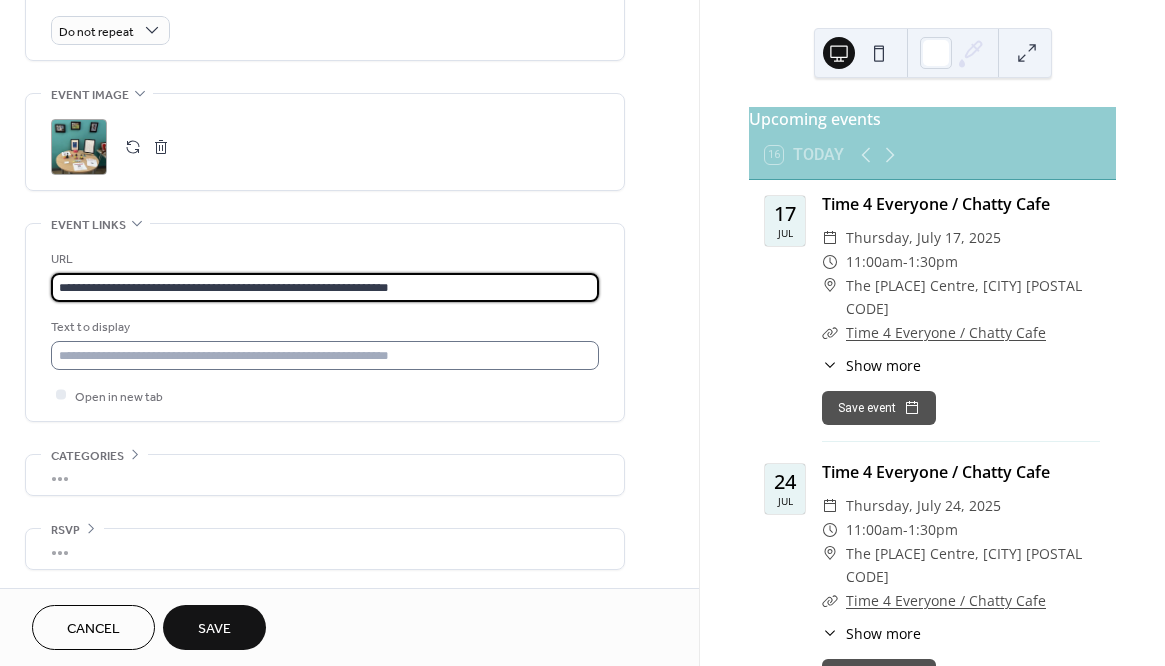 type on "**********" 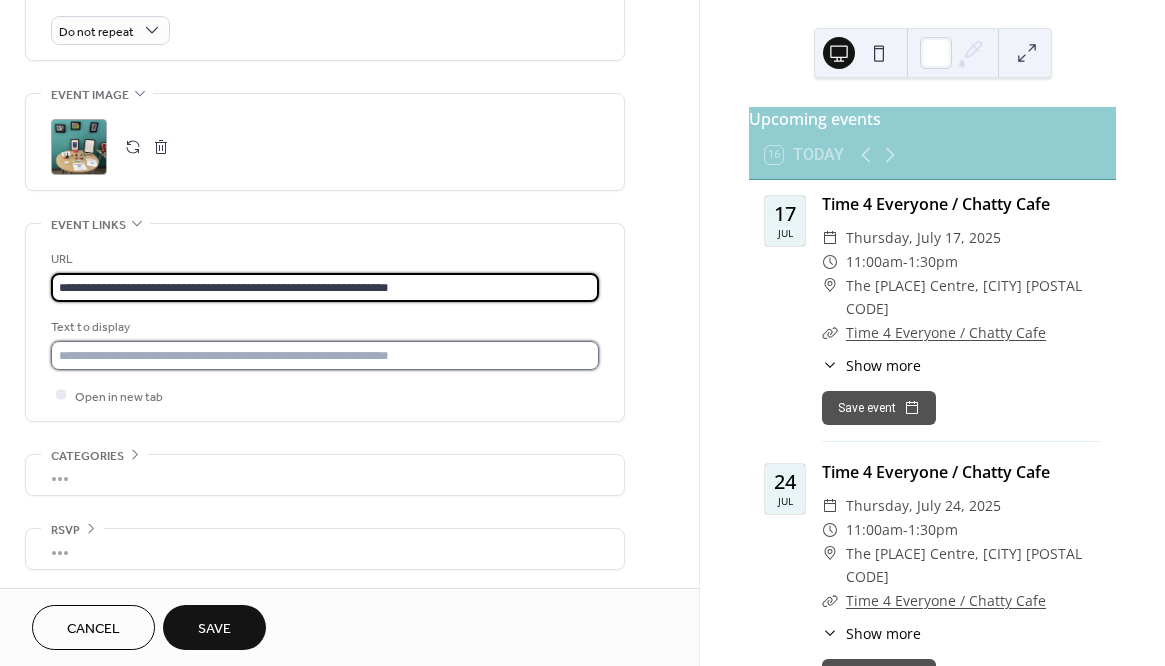 click at bounding box center (325, 355) 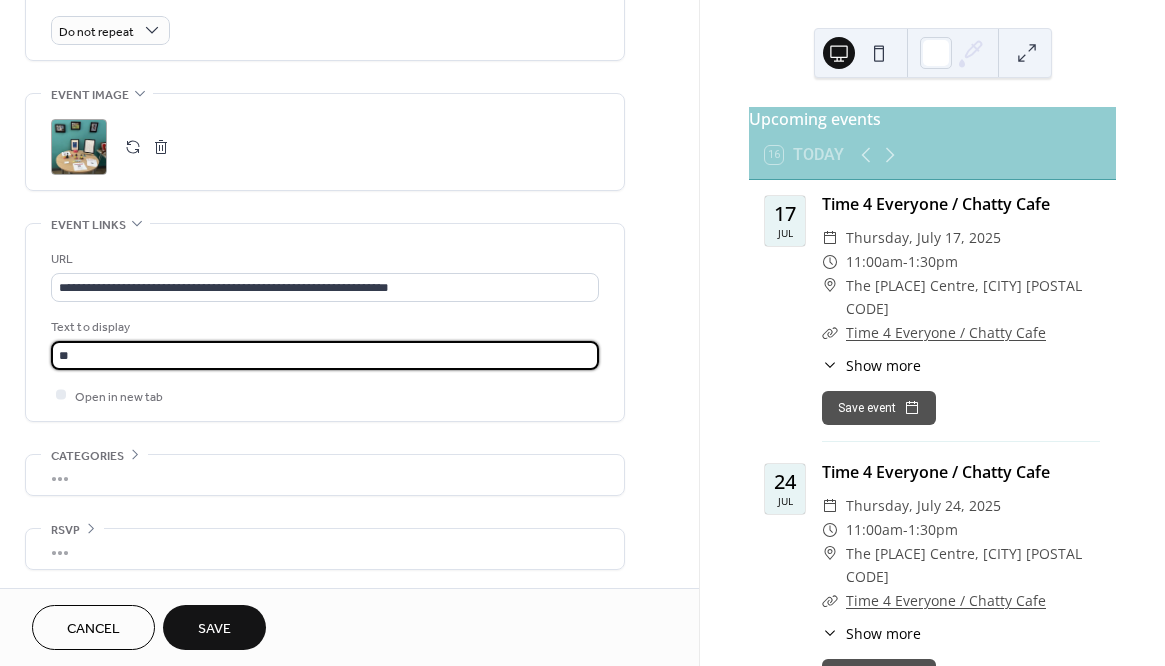 type on "*" 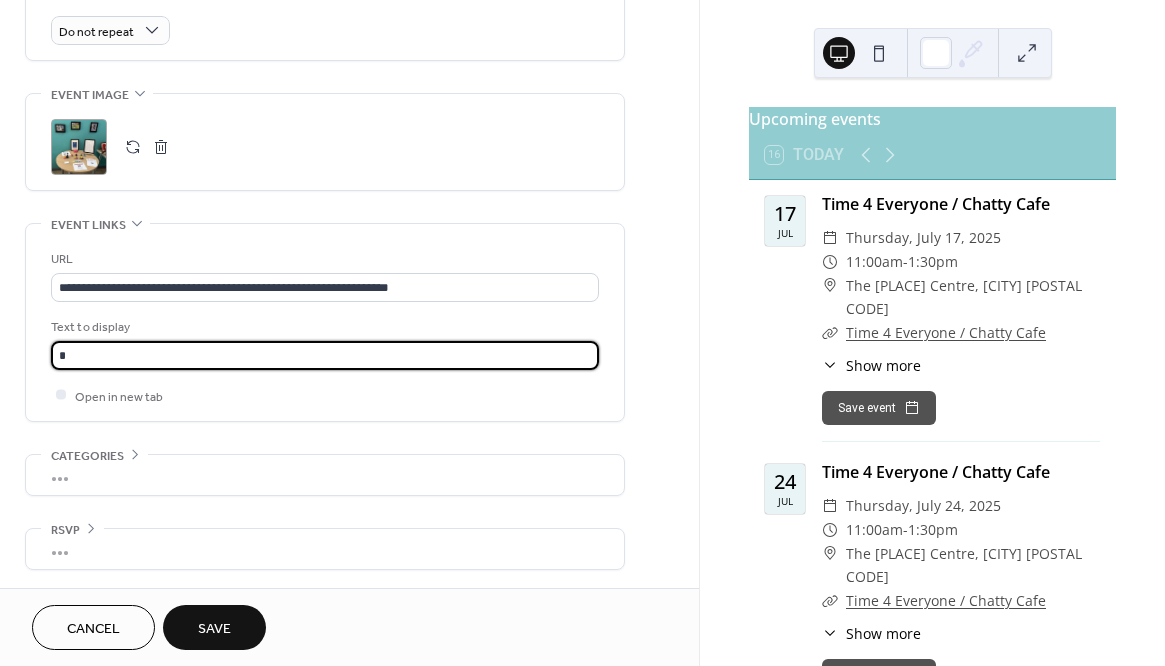 type 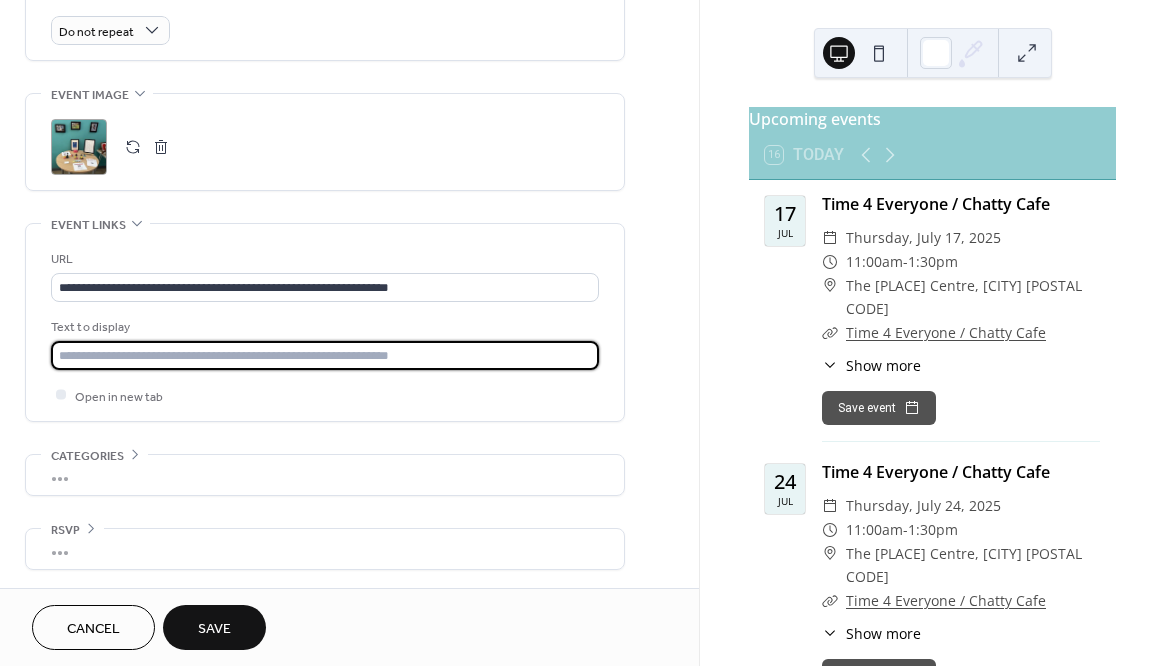 click on "Open in new tab" at bounding box center (325, 395) 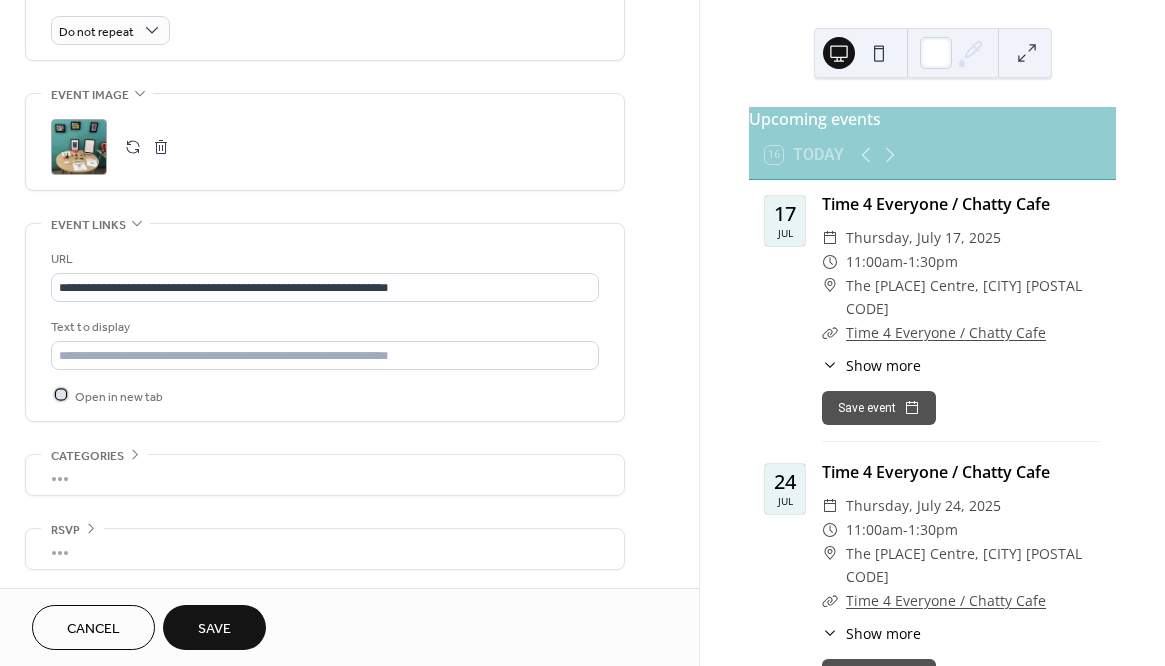 click 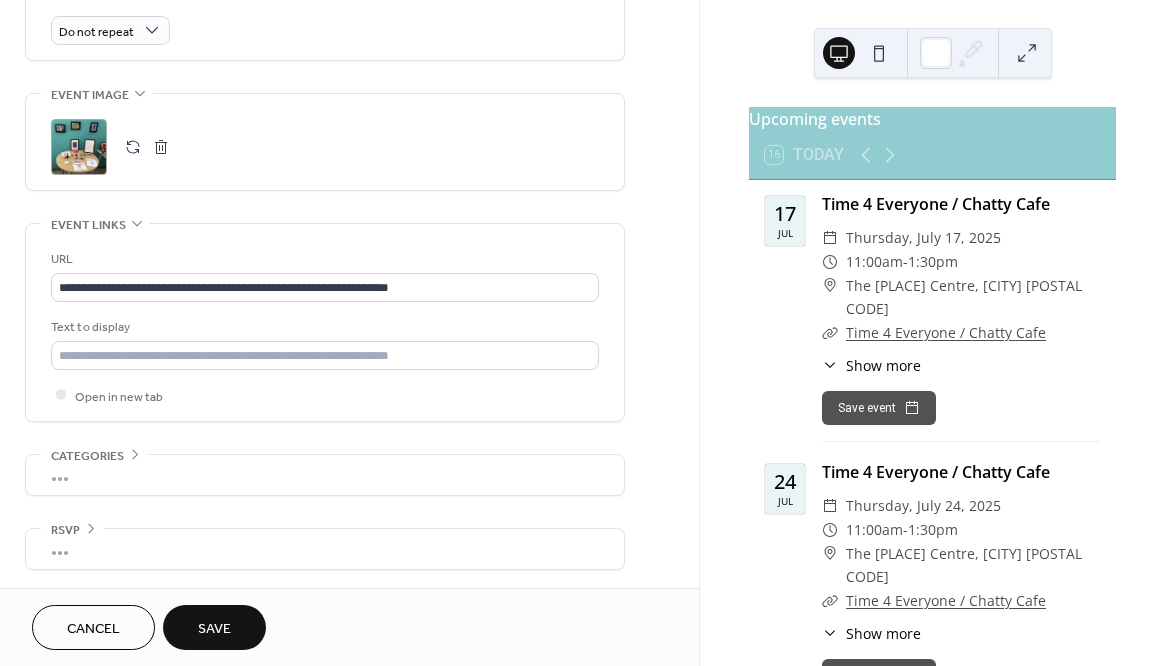 click on "Save" at bounding box center (214, 629) 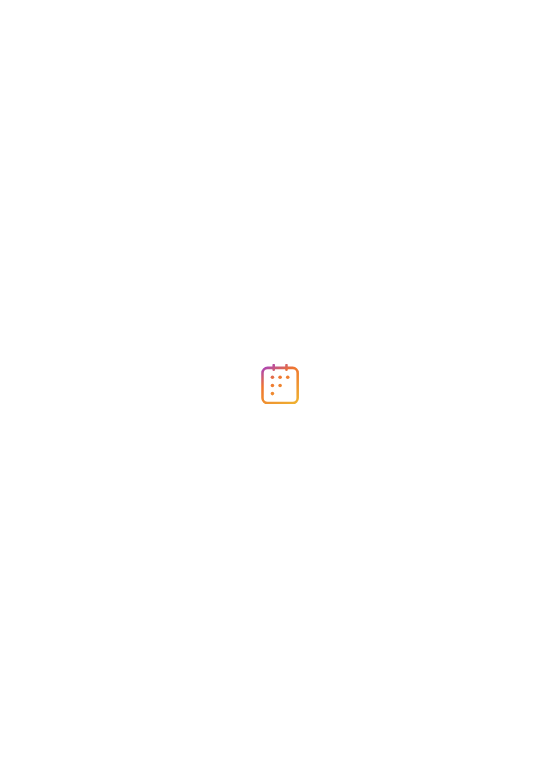 scroll, scrollTop: 0, scrollLeft: 0, axis: both 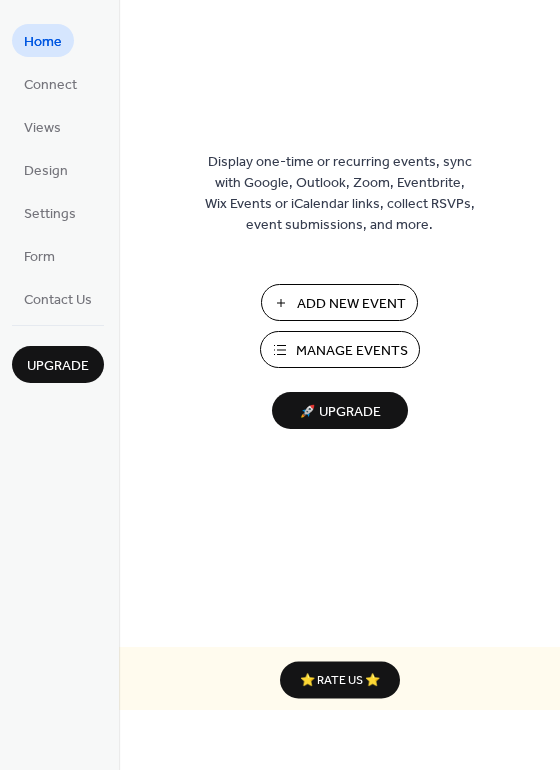 click on "Manage Events" at bounding box center (352, 351) 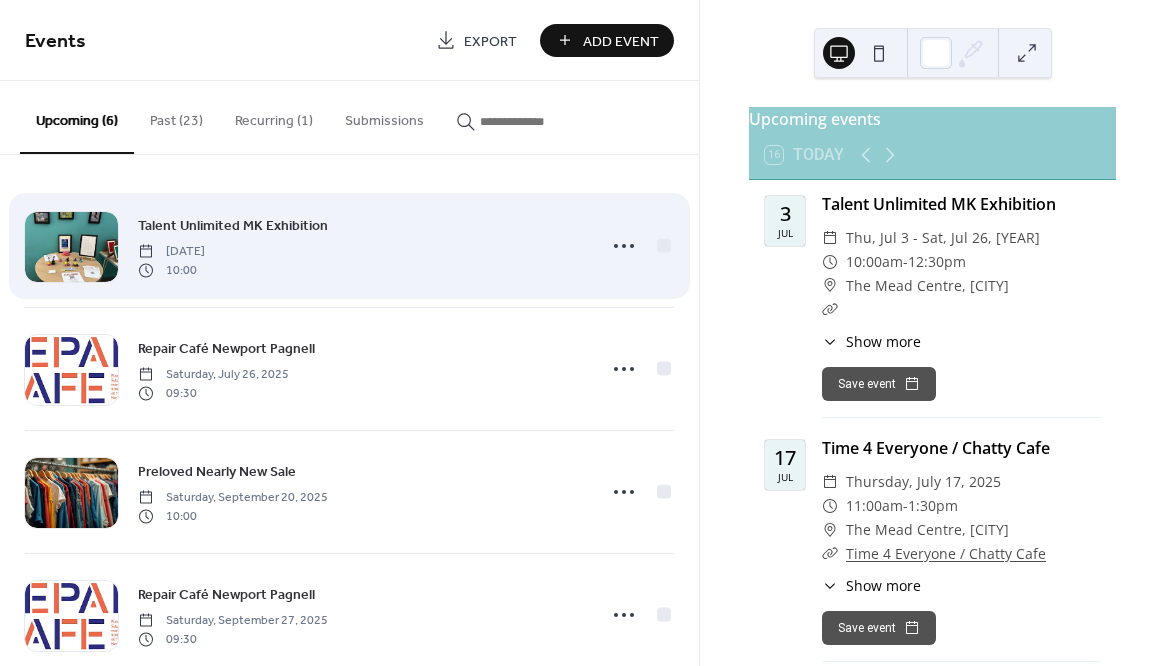 scroll, scrollTop: 0, scrollLeft: 0, axis: both 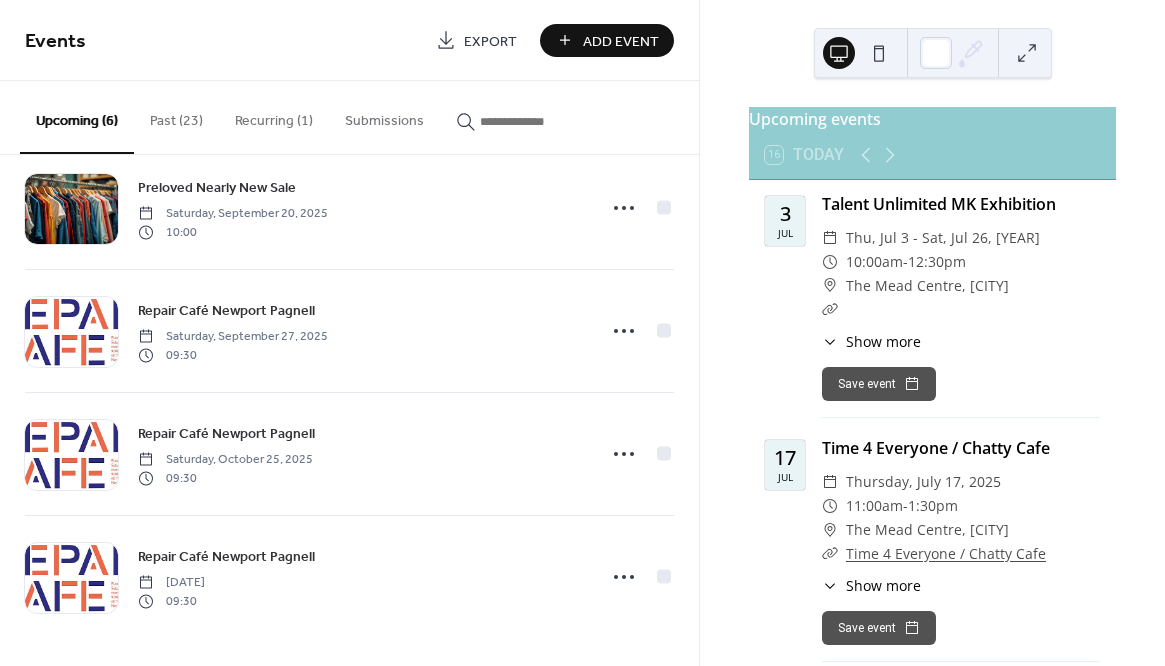 click on "Past (23)" at bounding box center (176, 116) 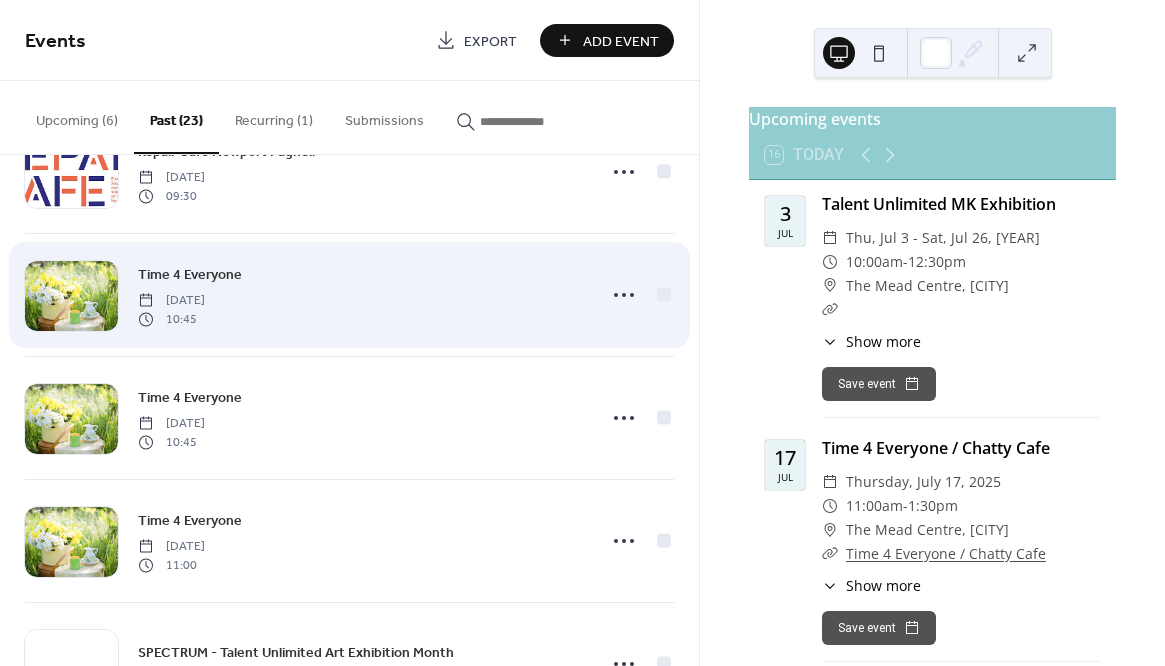 scroll, scrollTop: 1373, scrollLeft: 0, axis: vertical 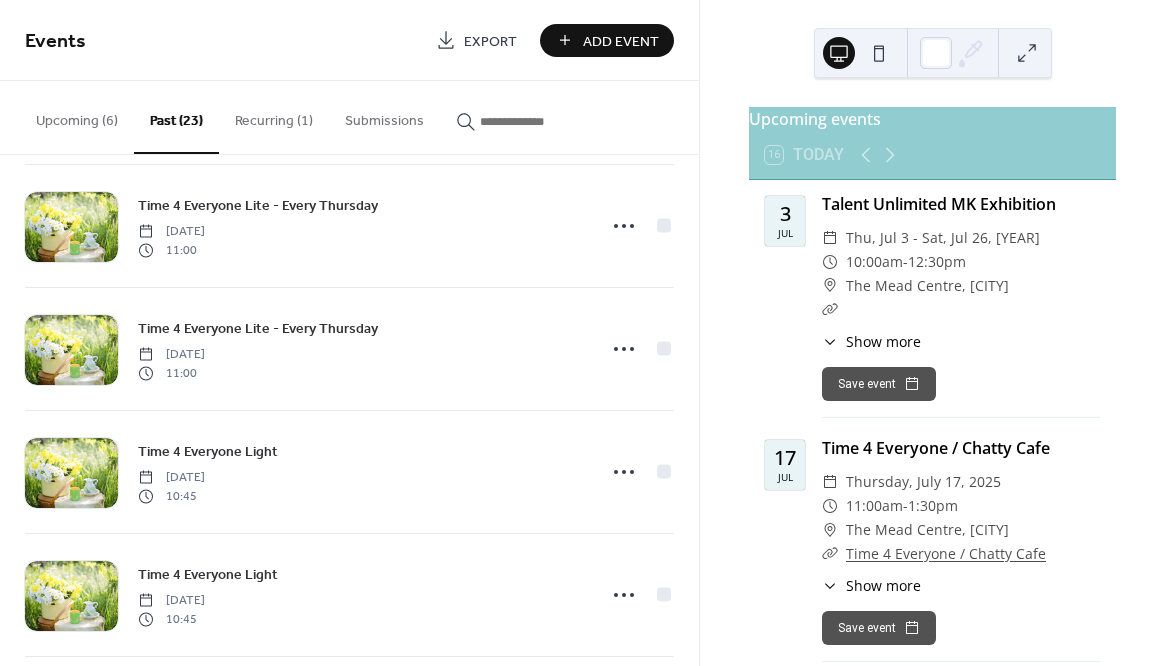 click on "Upcoming (6)" at bounding box center [77, 116] 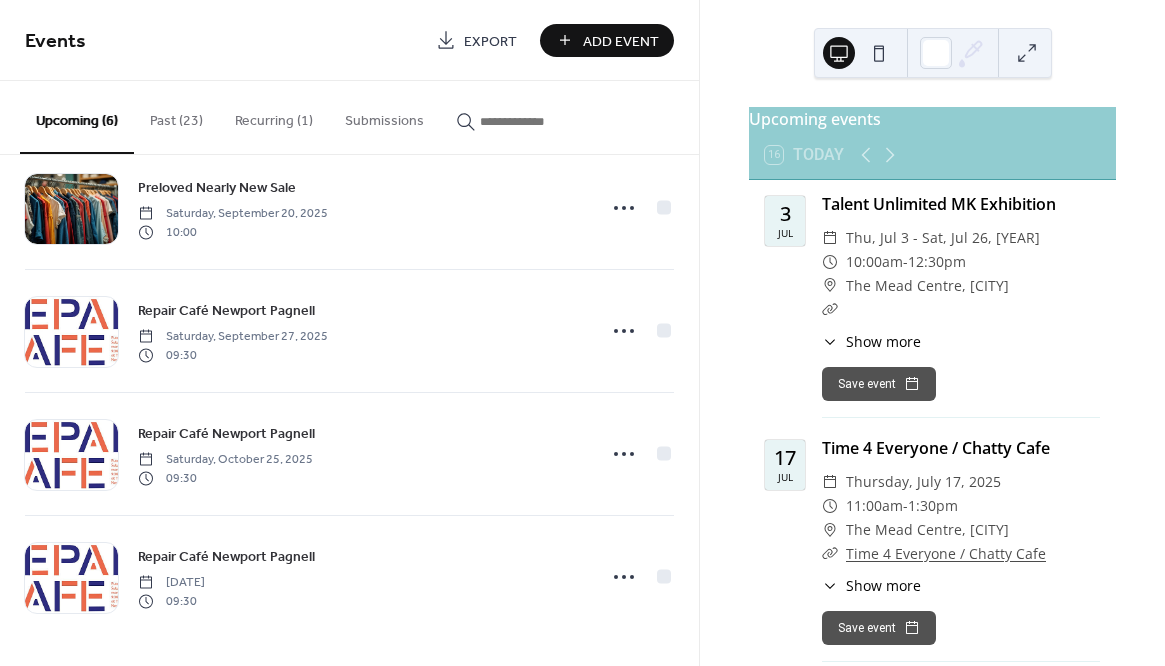 click on "Upcoming (6)" at bounding box center [77, 117] 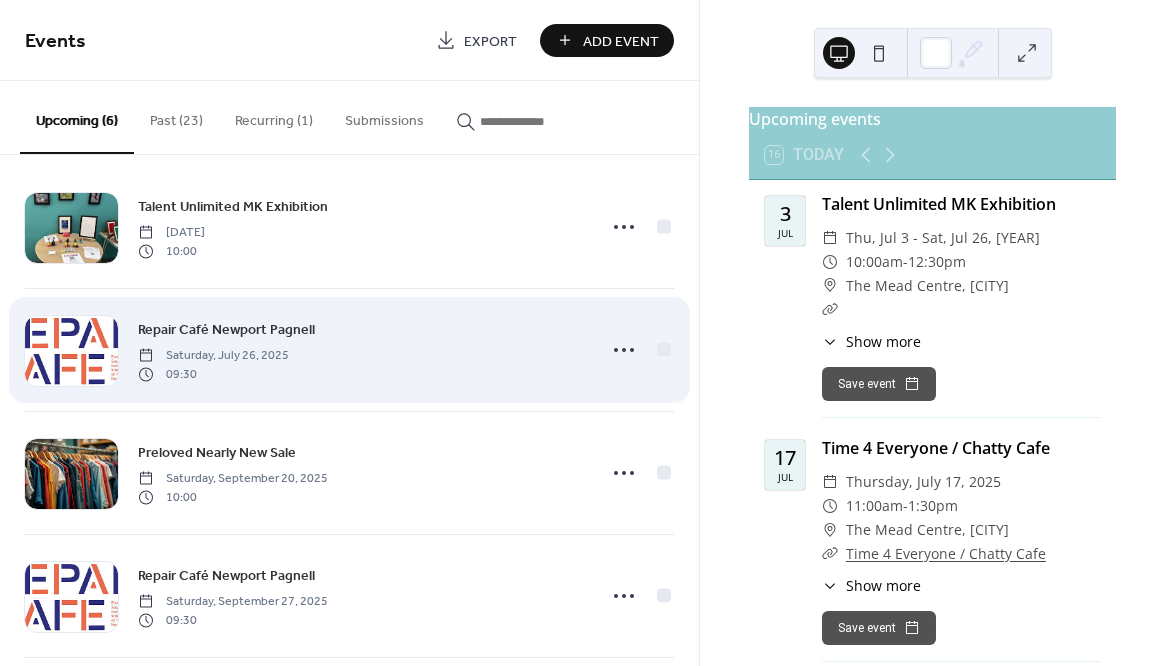 scroll, scrollTop: 0, scrollLeft: 0, axis: both 